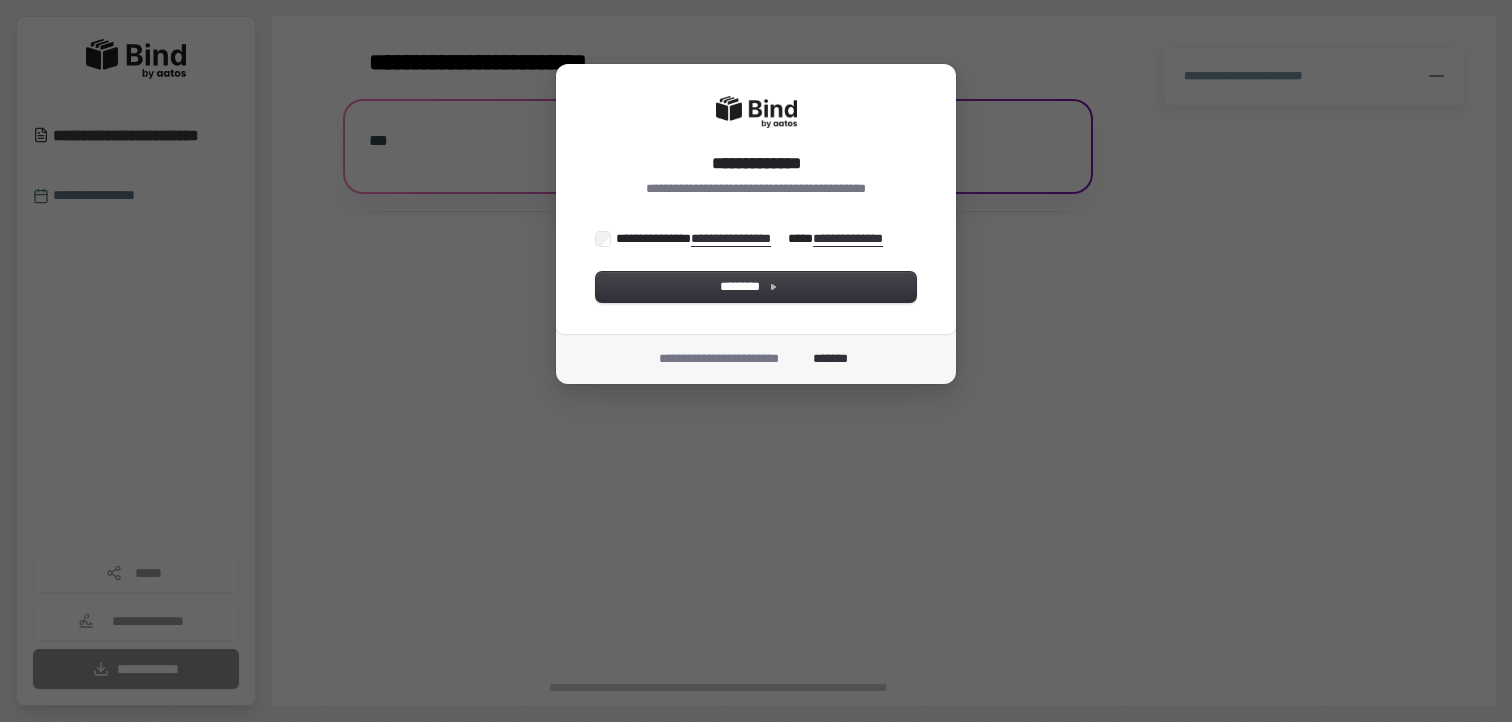 scroll, scrollTop: 0, scrollLeft: 0, axis: both 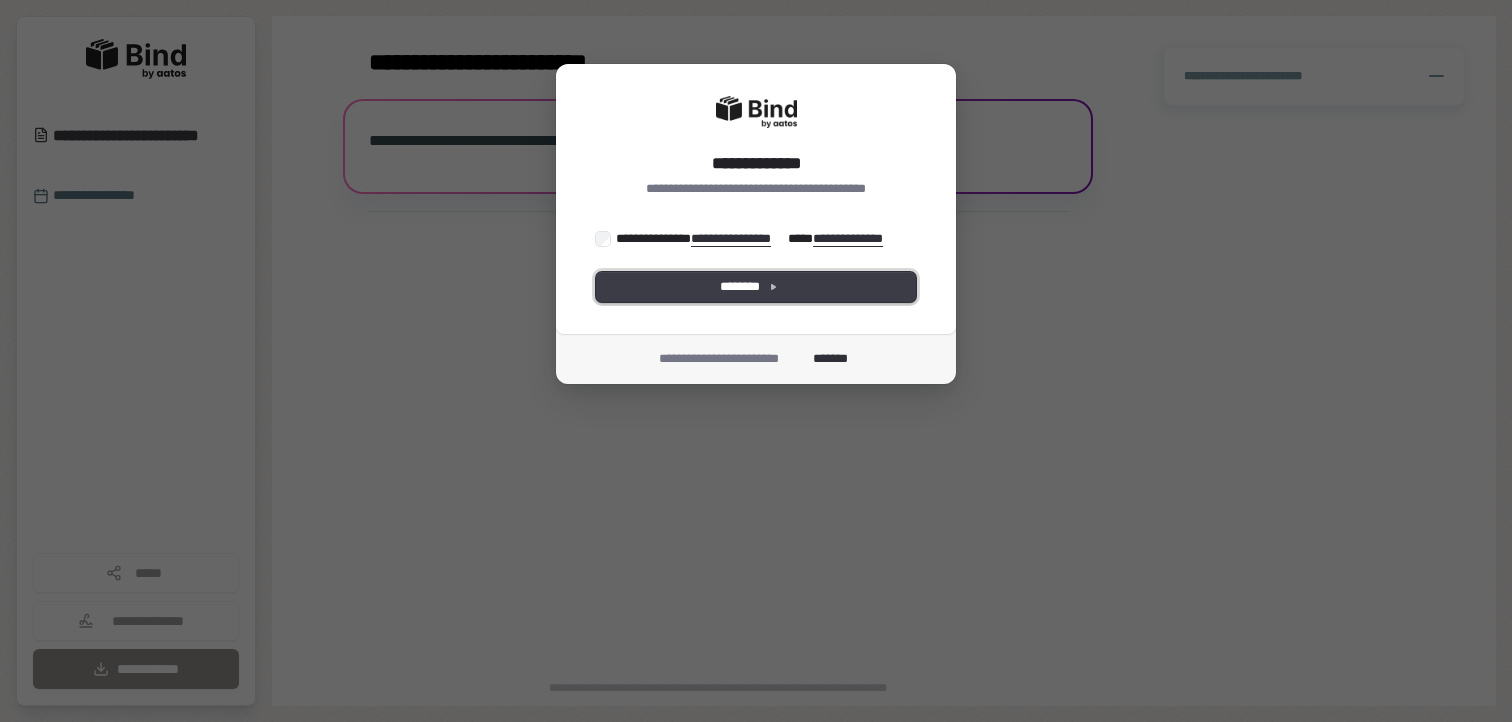 click on "********" at bounding box center [756, 287] 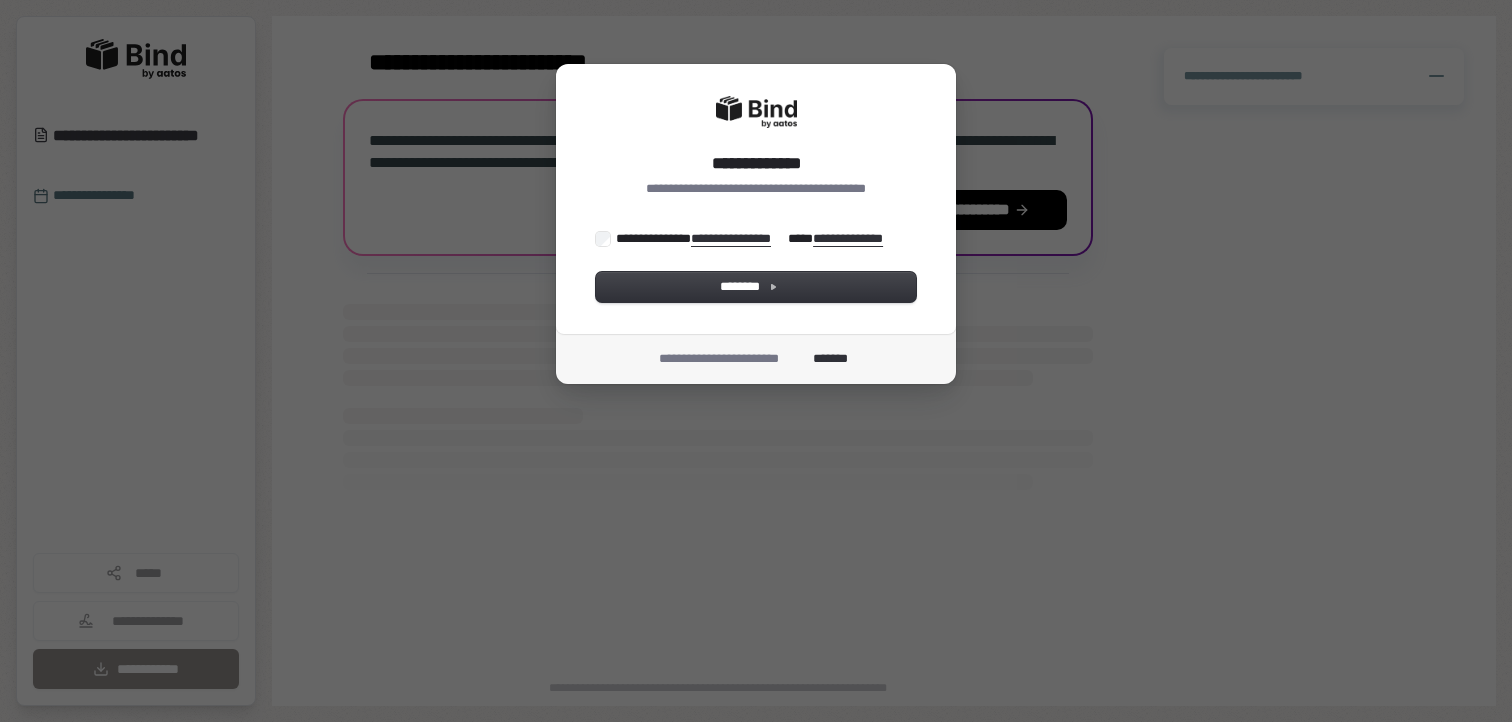 click on "**********" at bounding box center (754, 238) 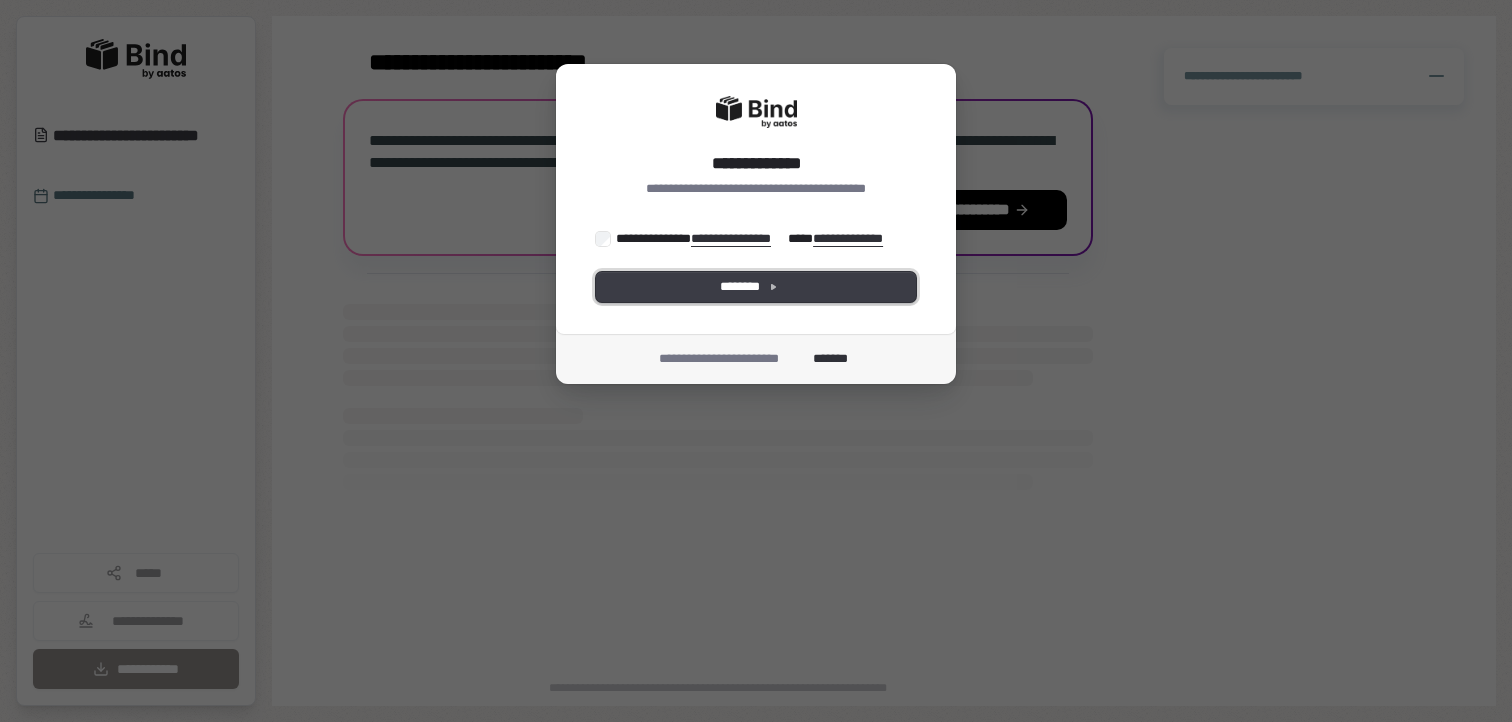 click on "********" at bounding box center (756, 287) 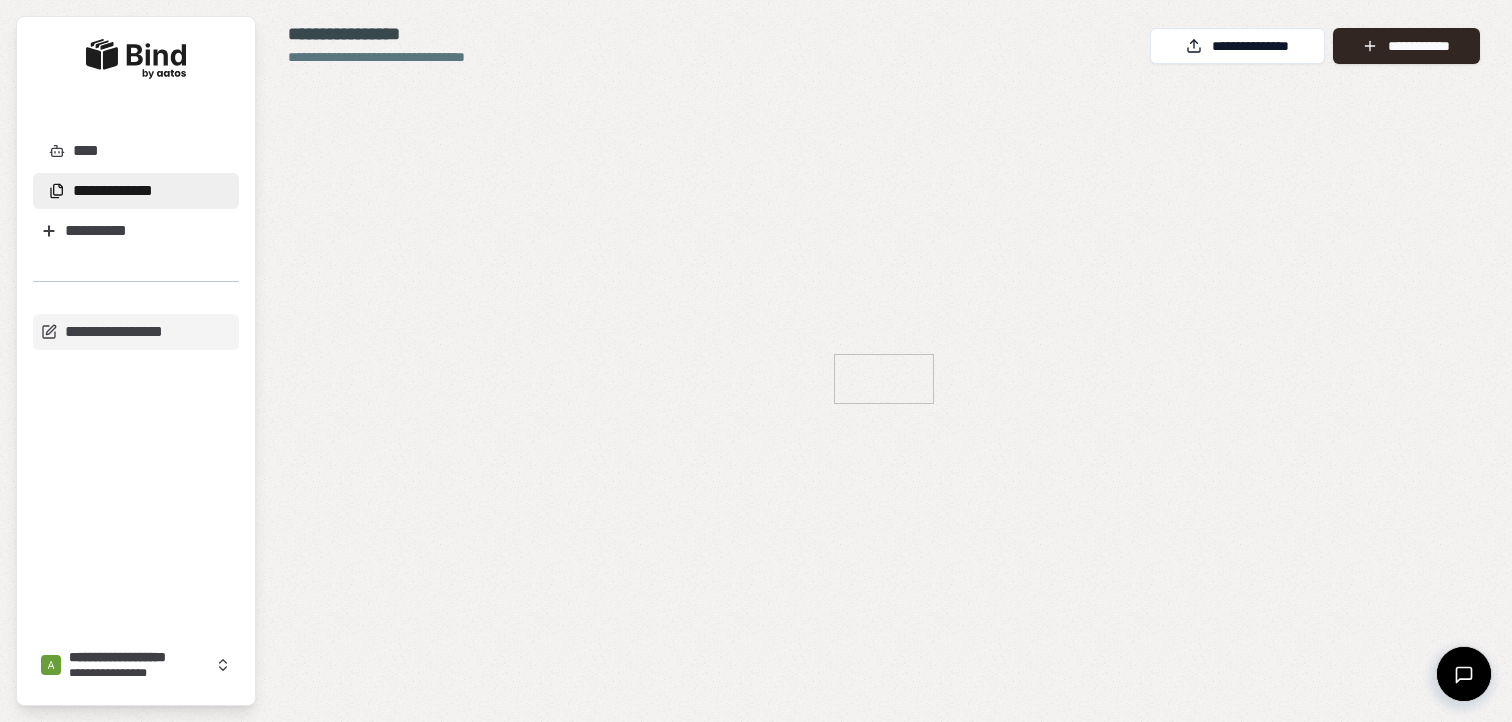 scroll, scrollTop: 0, scrollLeft: 0, axis: both 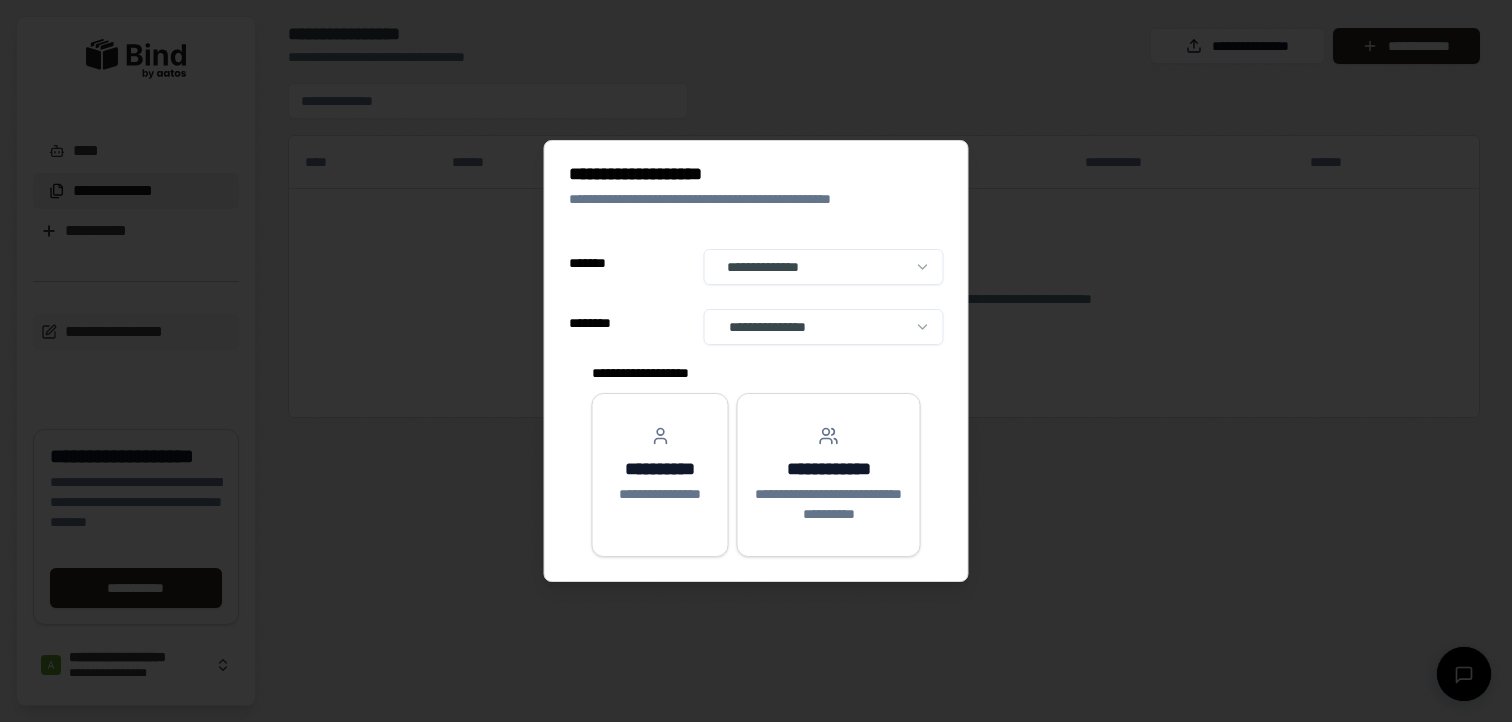 select on "******" 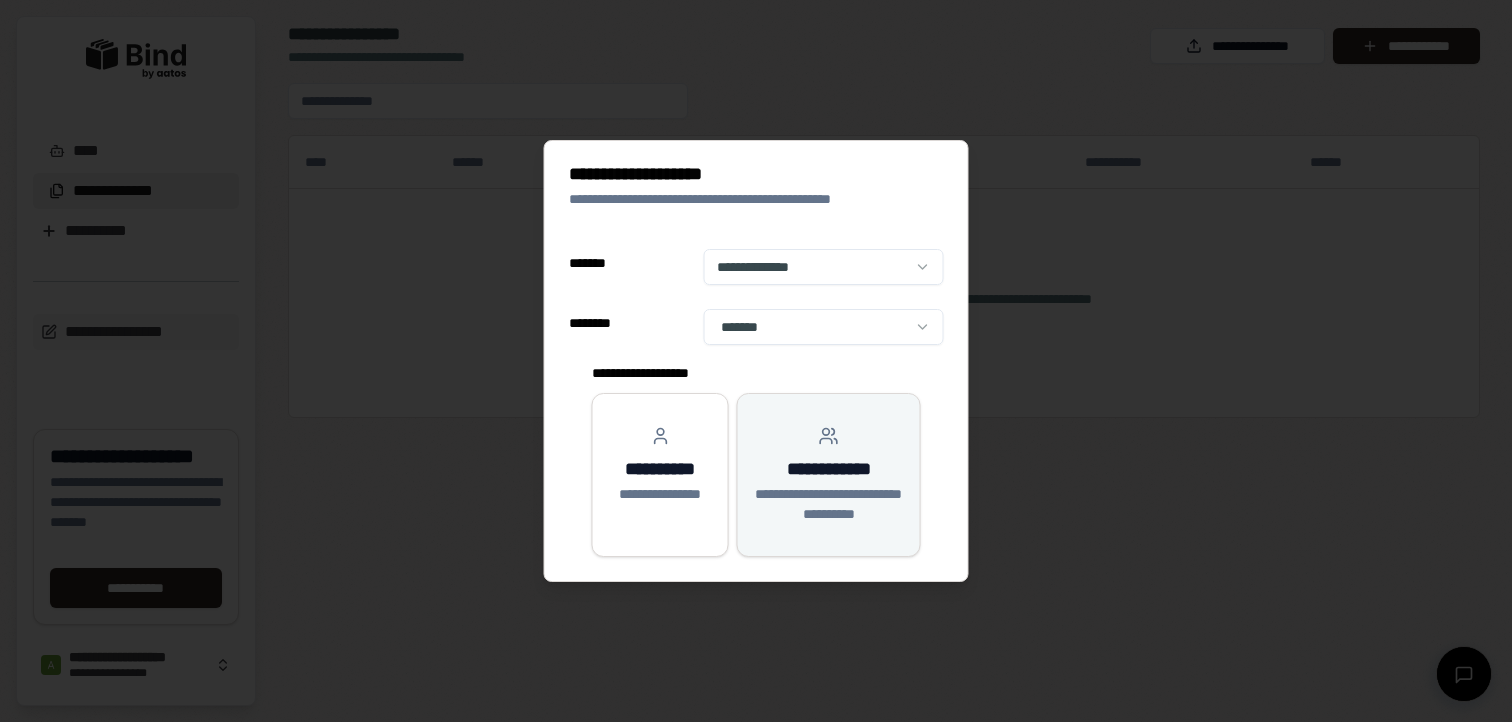 click on "**********" at bounding box center [829, 504] 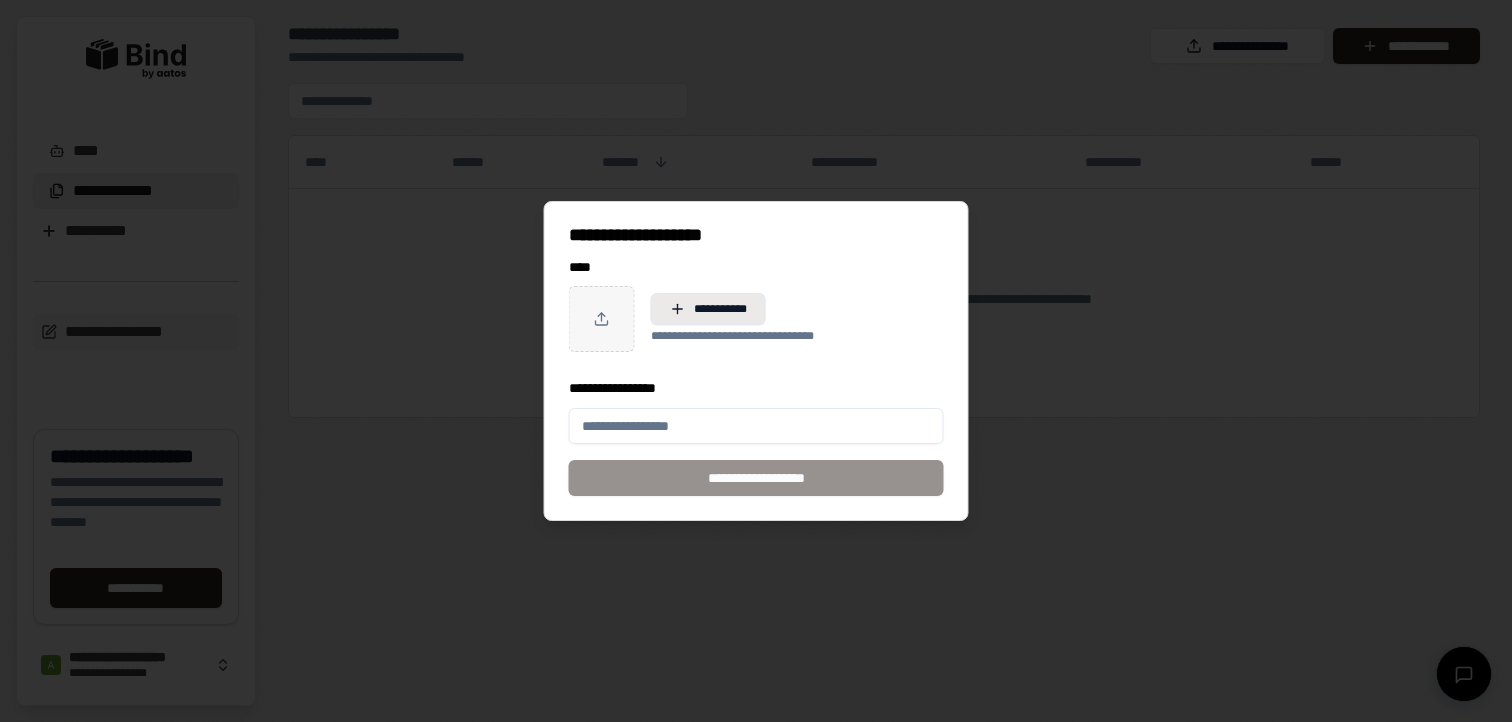 click on "**********" at bounding box center (708, 309) 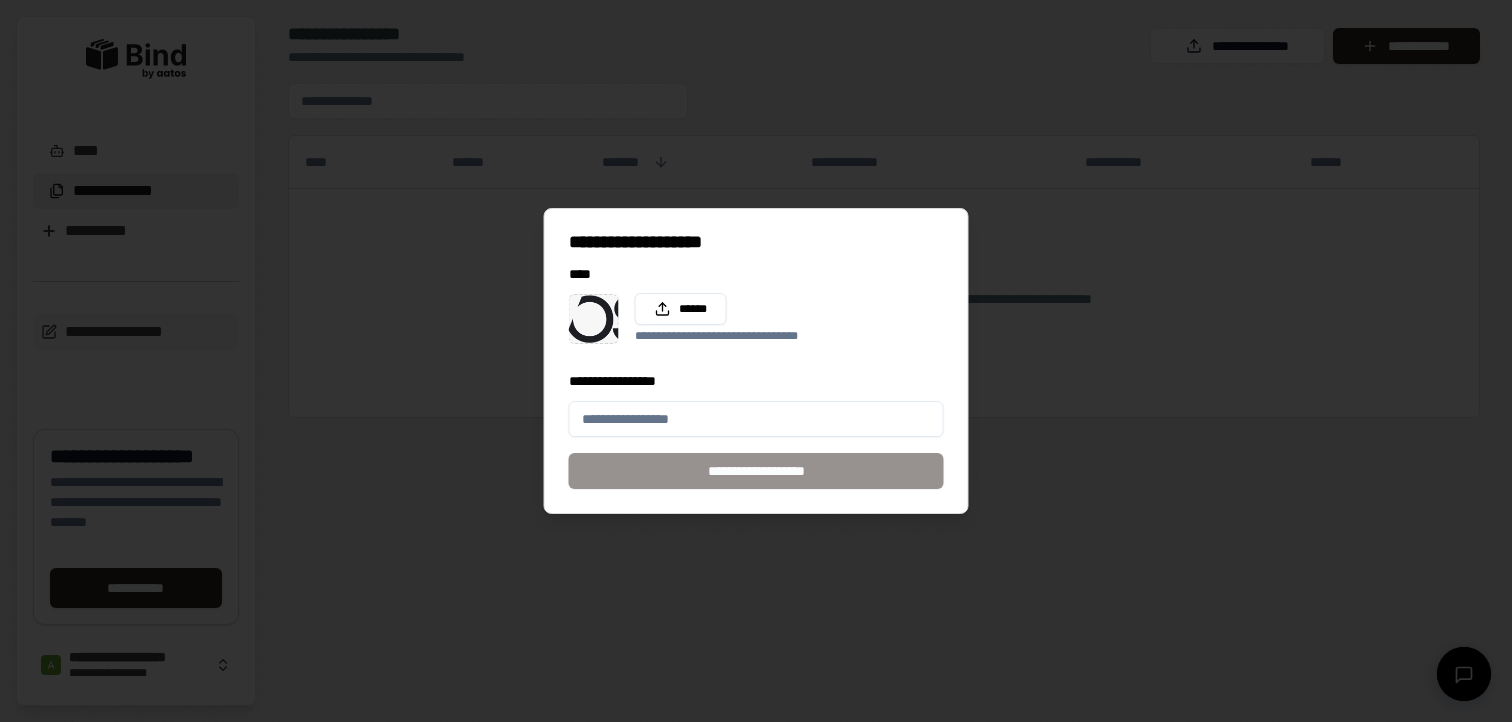 click on "**********" at bounding box center [756, 419] 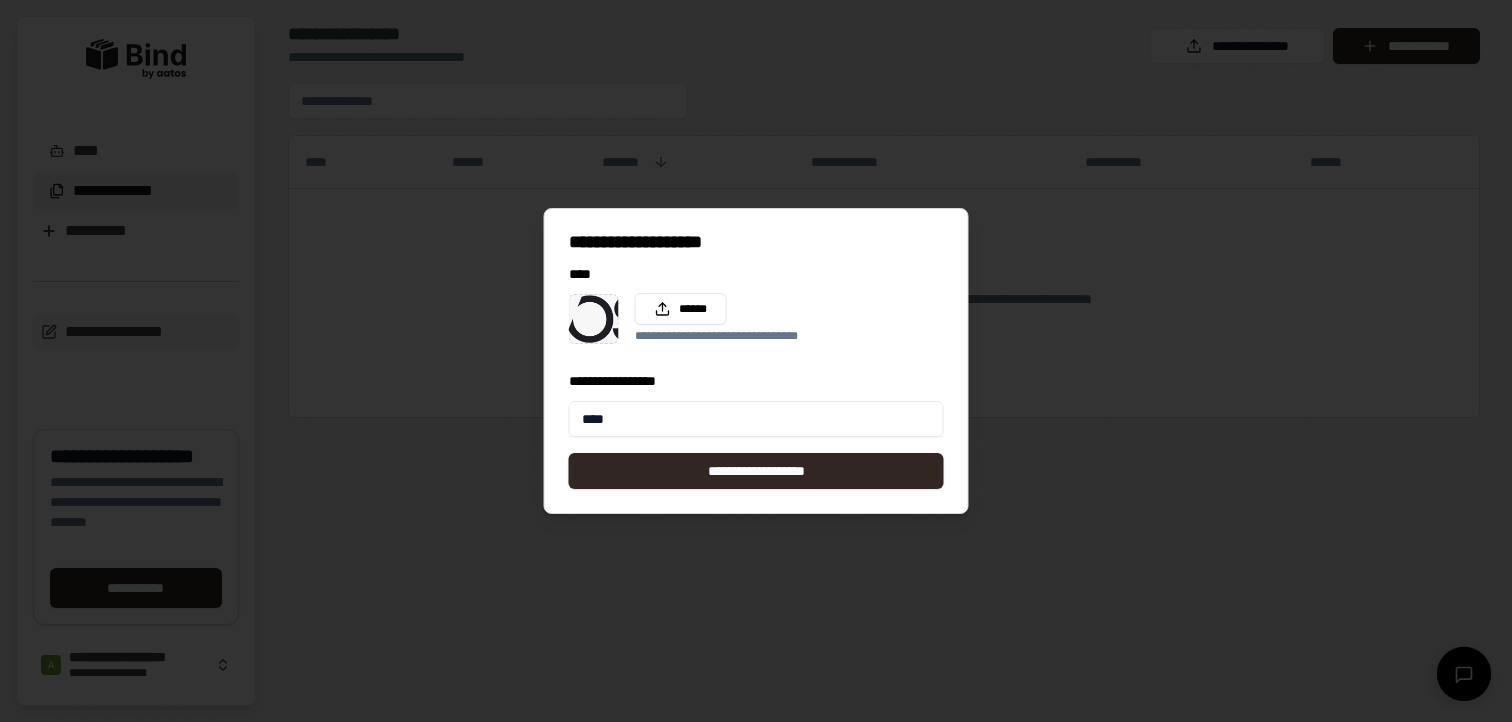 type on "**********" 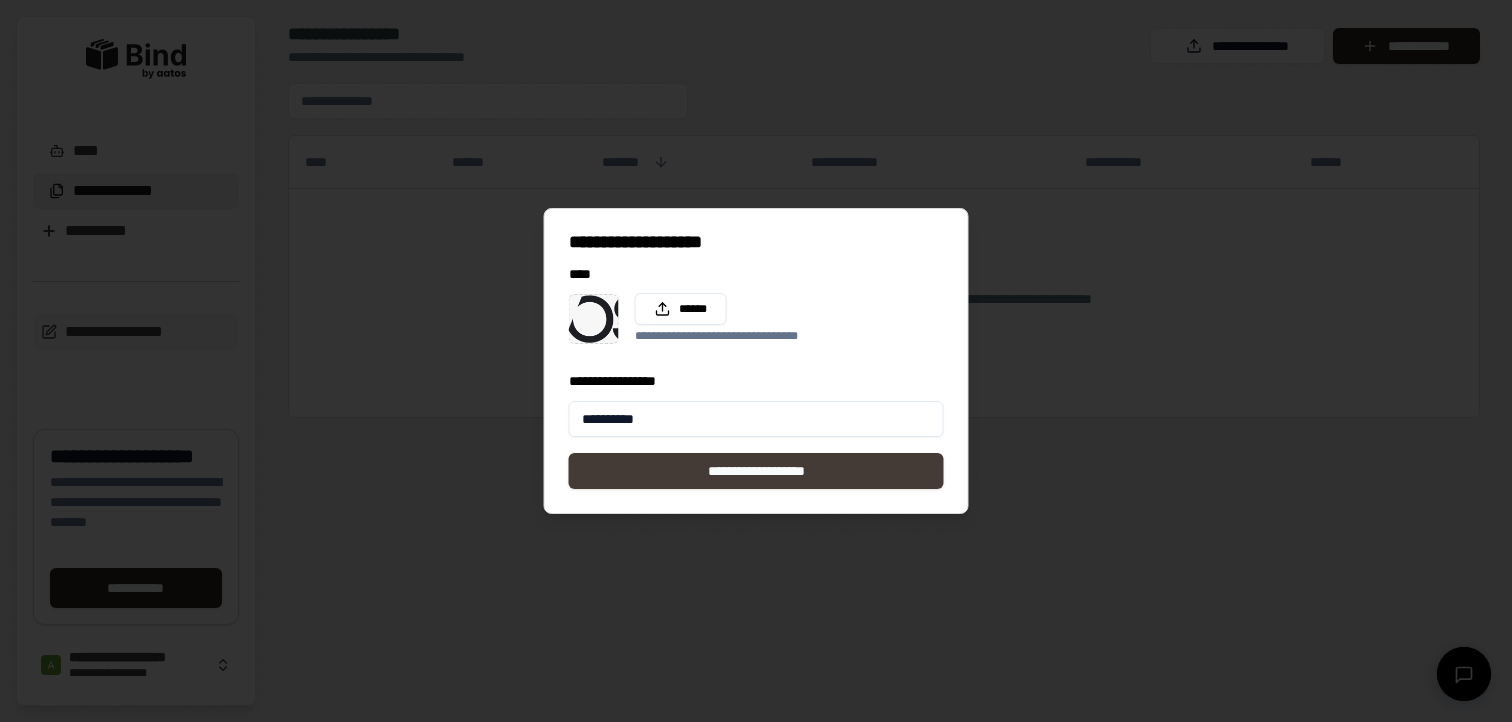 click on "**********" at bounding box center (756, 471) 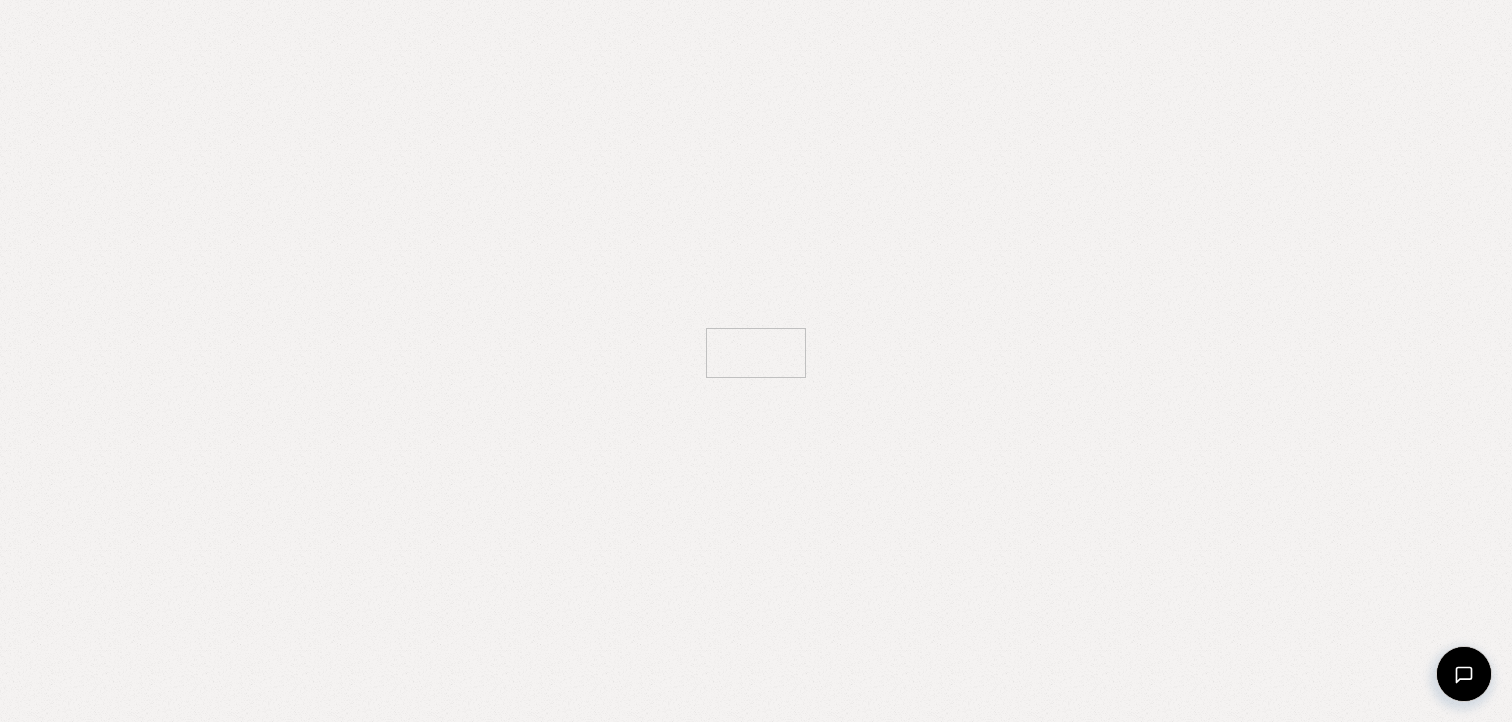 scroll, scrollTop: 0, scrollLeft: 0, axis: both 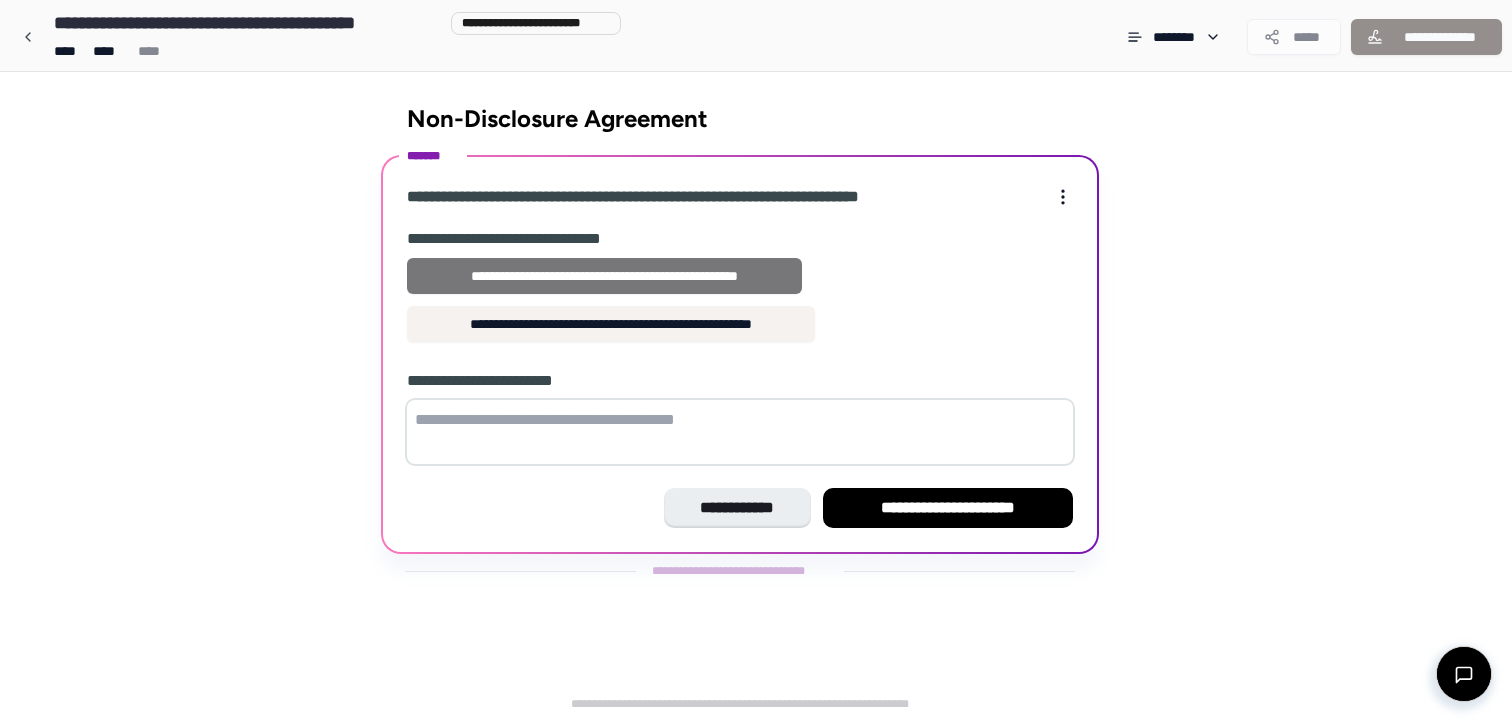 click on "**********" at bounding box center (604, 276) 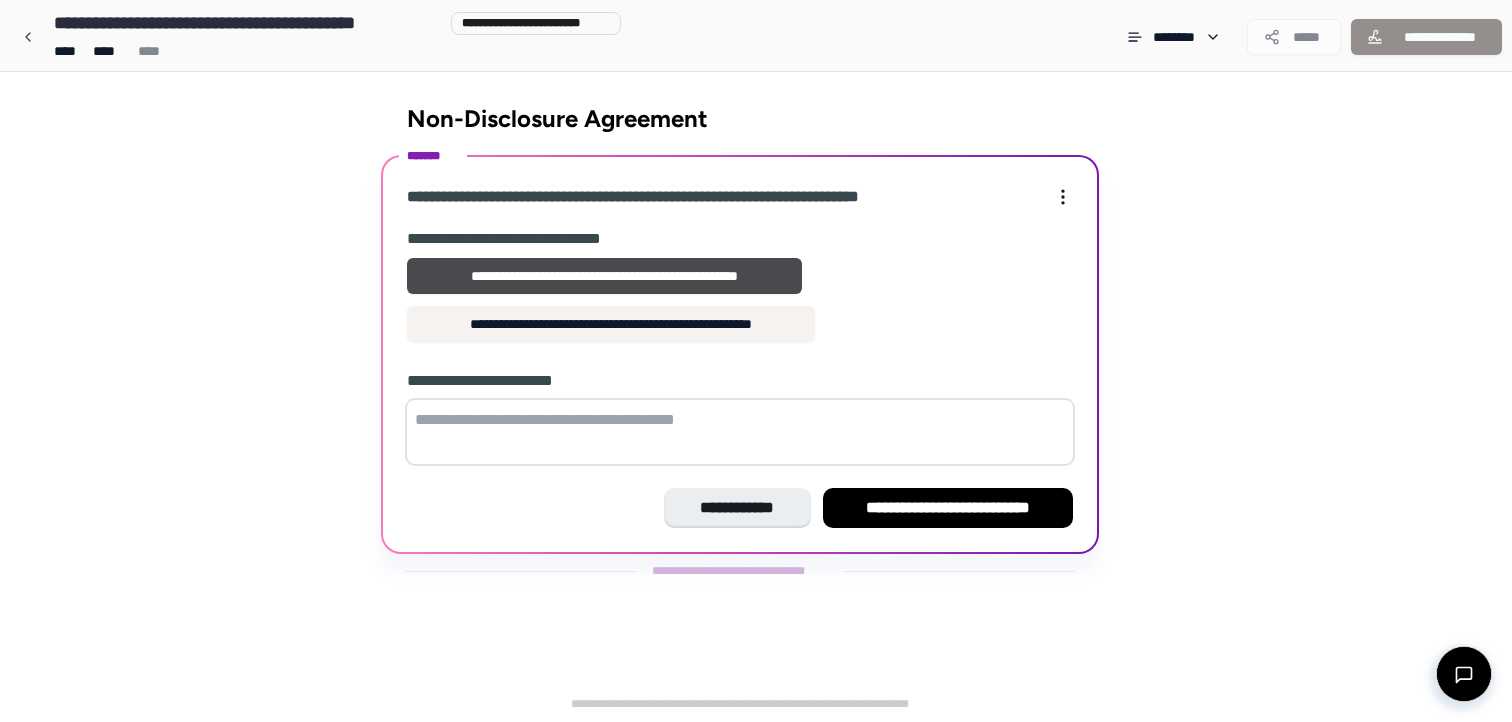 click at bounding box center [740, 432] 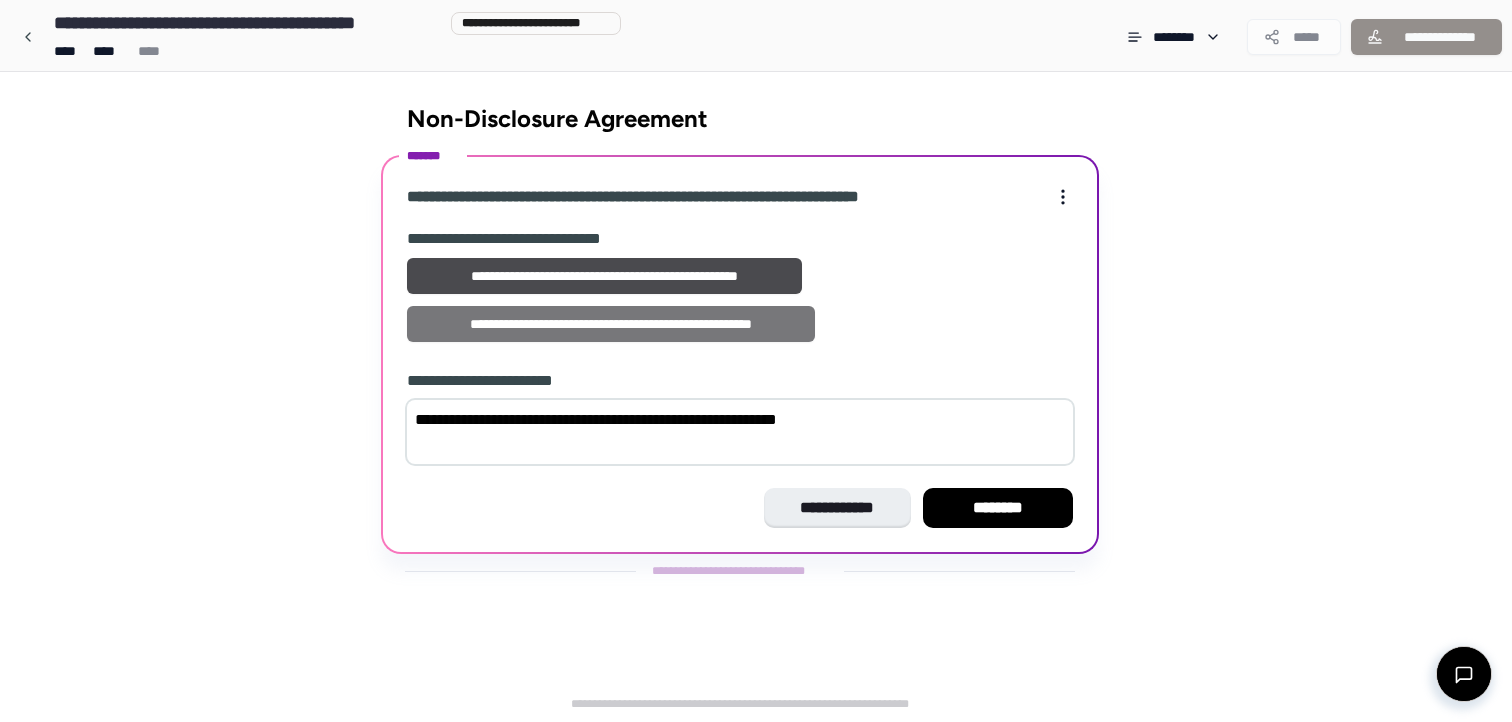 type on "**********" 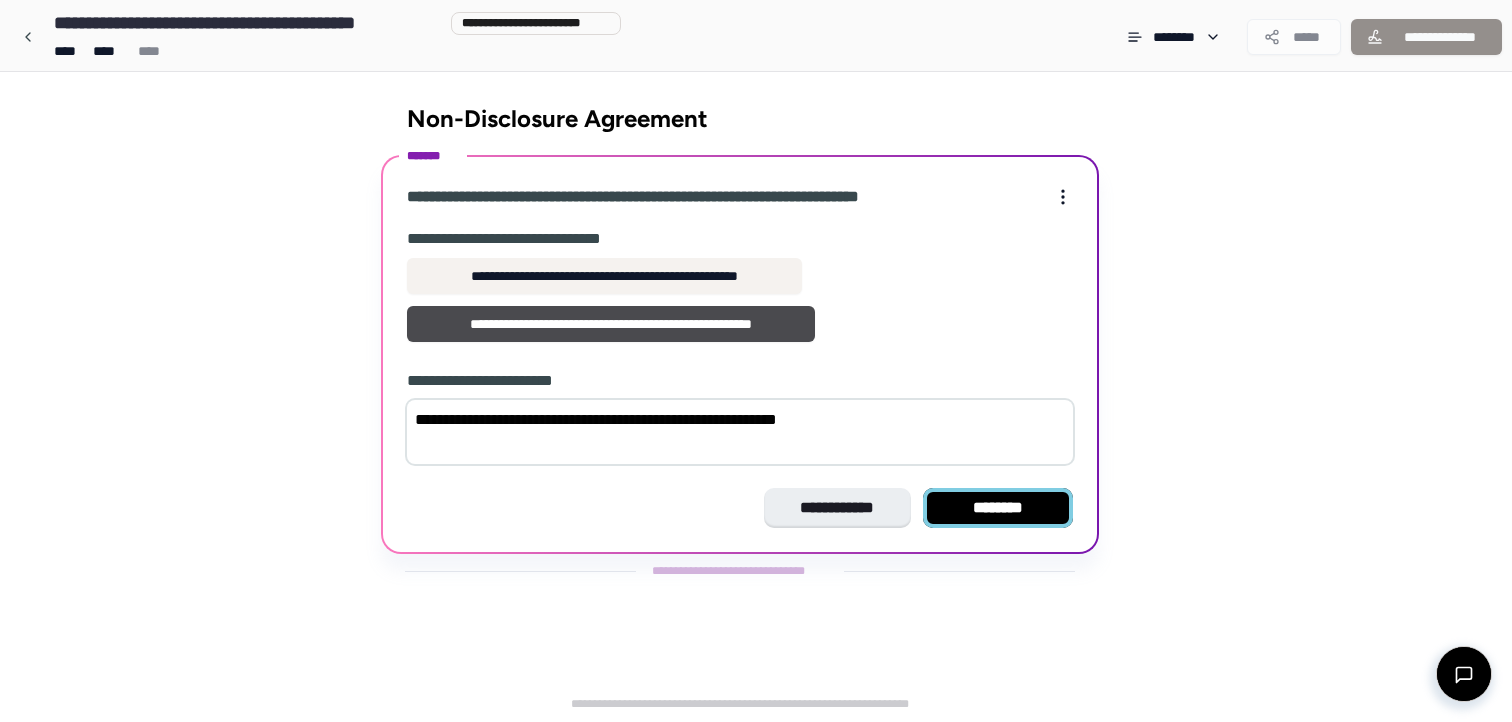 click on "********" at bounding box center (998, 508) 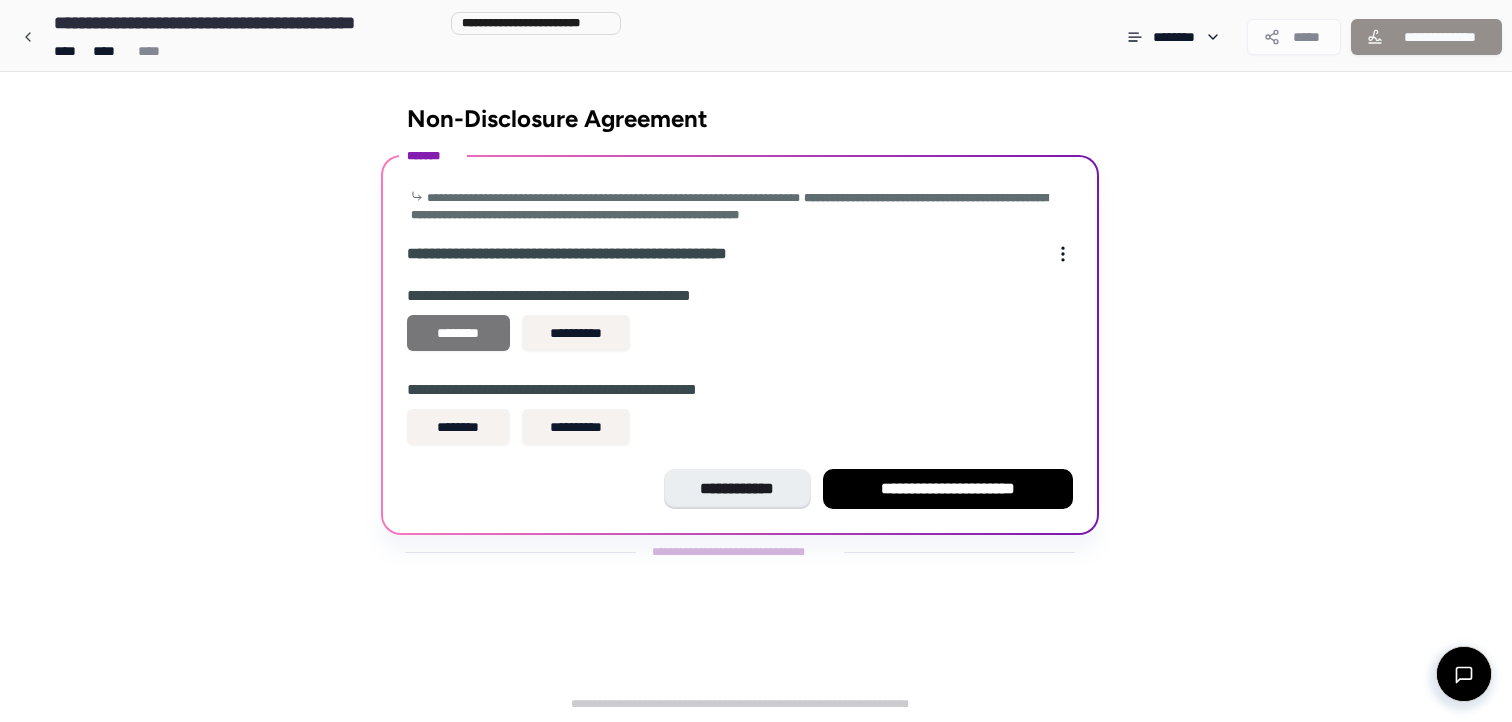 click on "********" at bounding box center [458, 333] 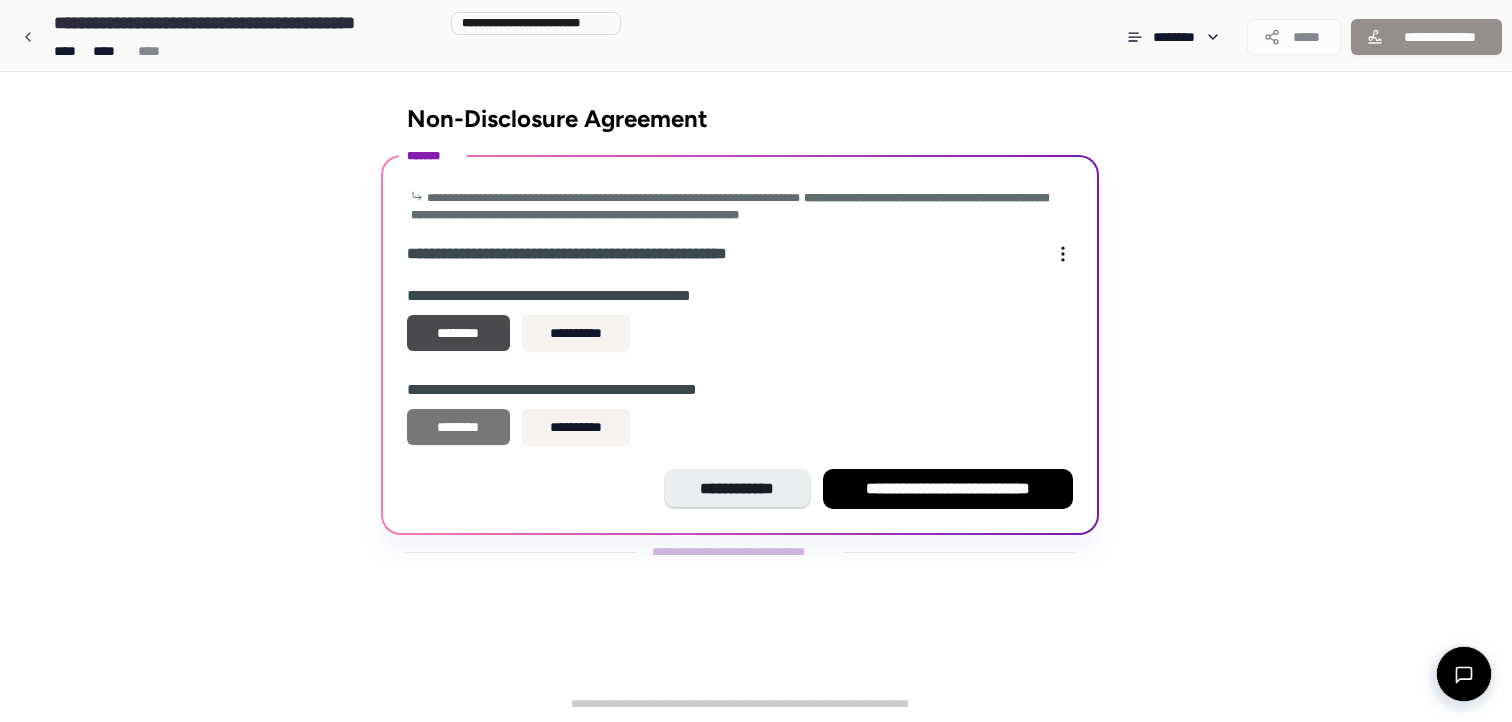 click on "********" at bounding box center (458, 427) 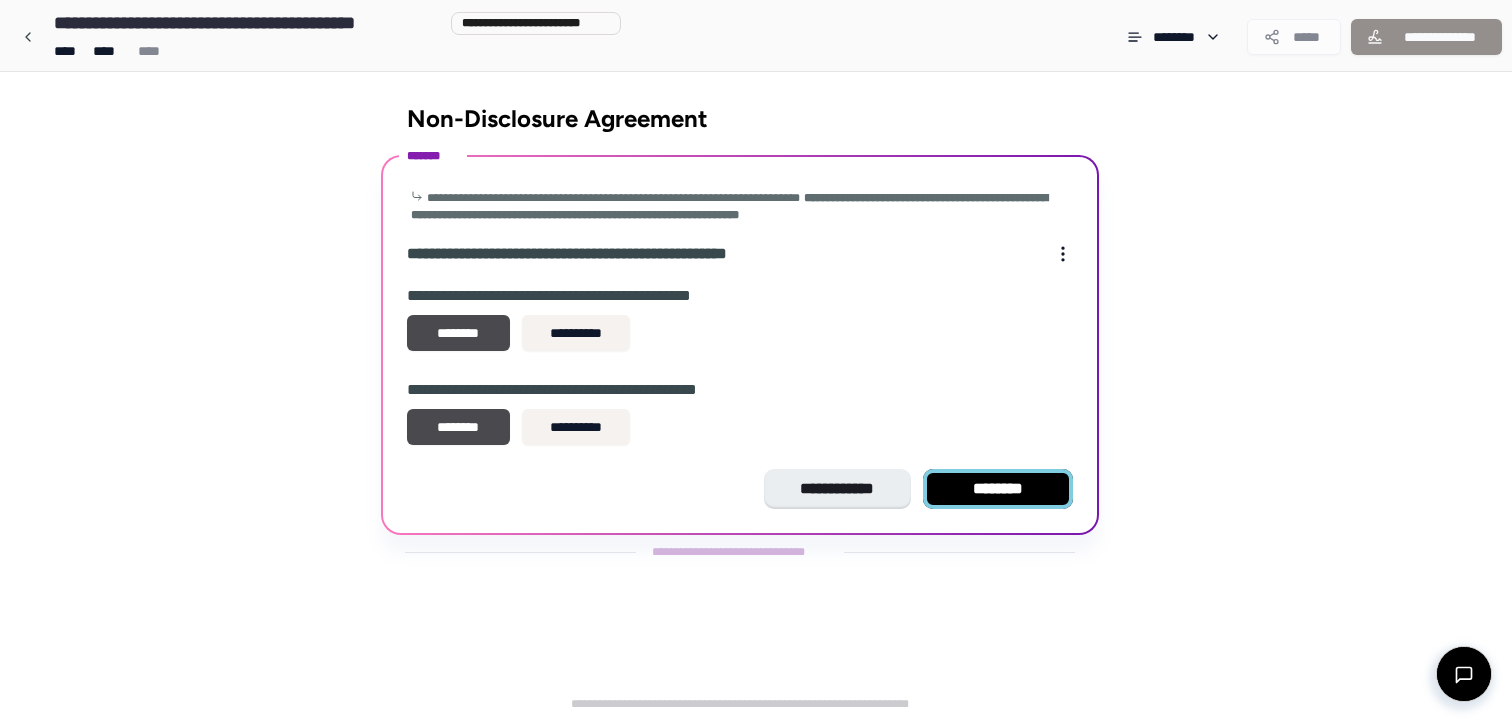 click on "********" at bounding box center (998, 489) 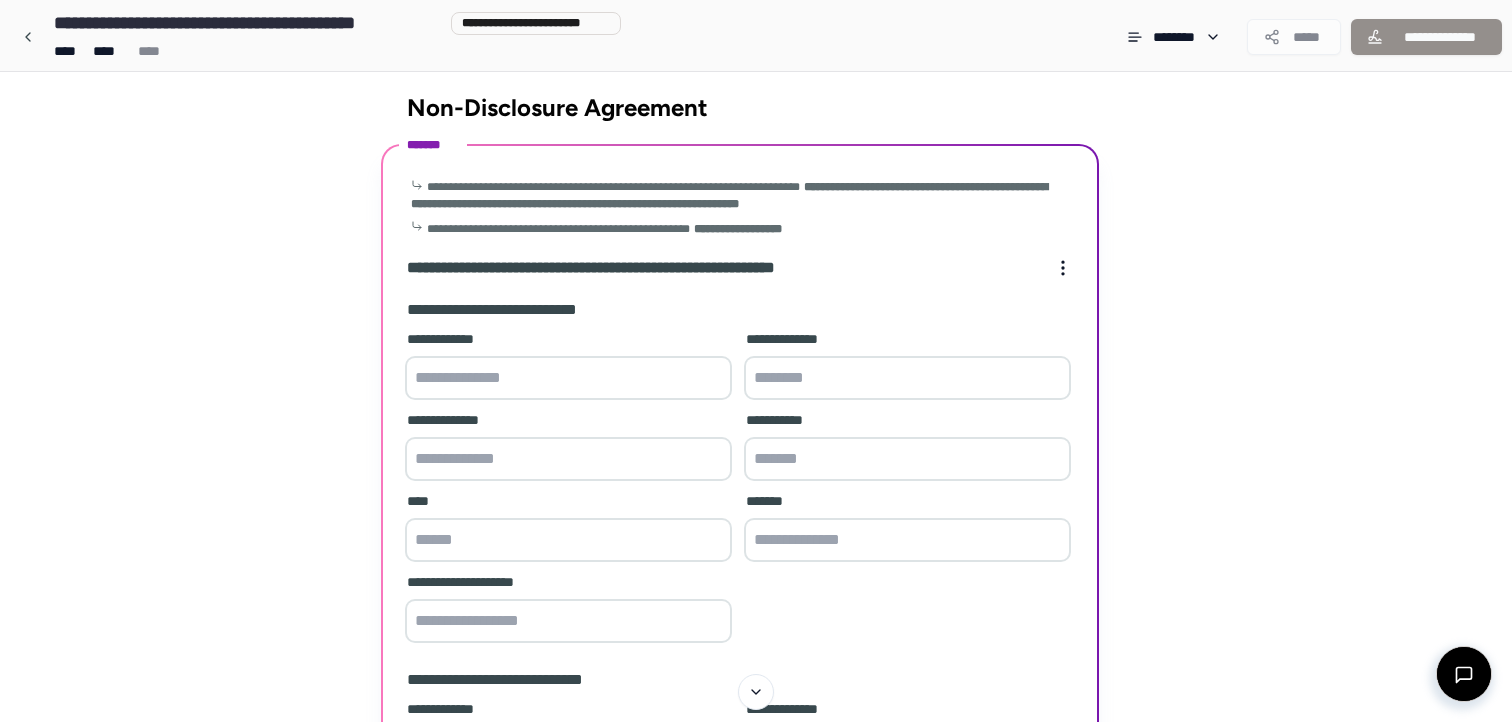 scroll, scrollTop: 14, scrollLeft: 0, axis: vertical 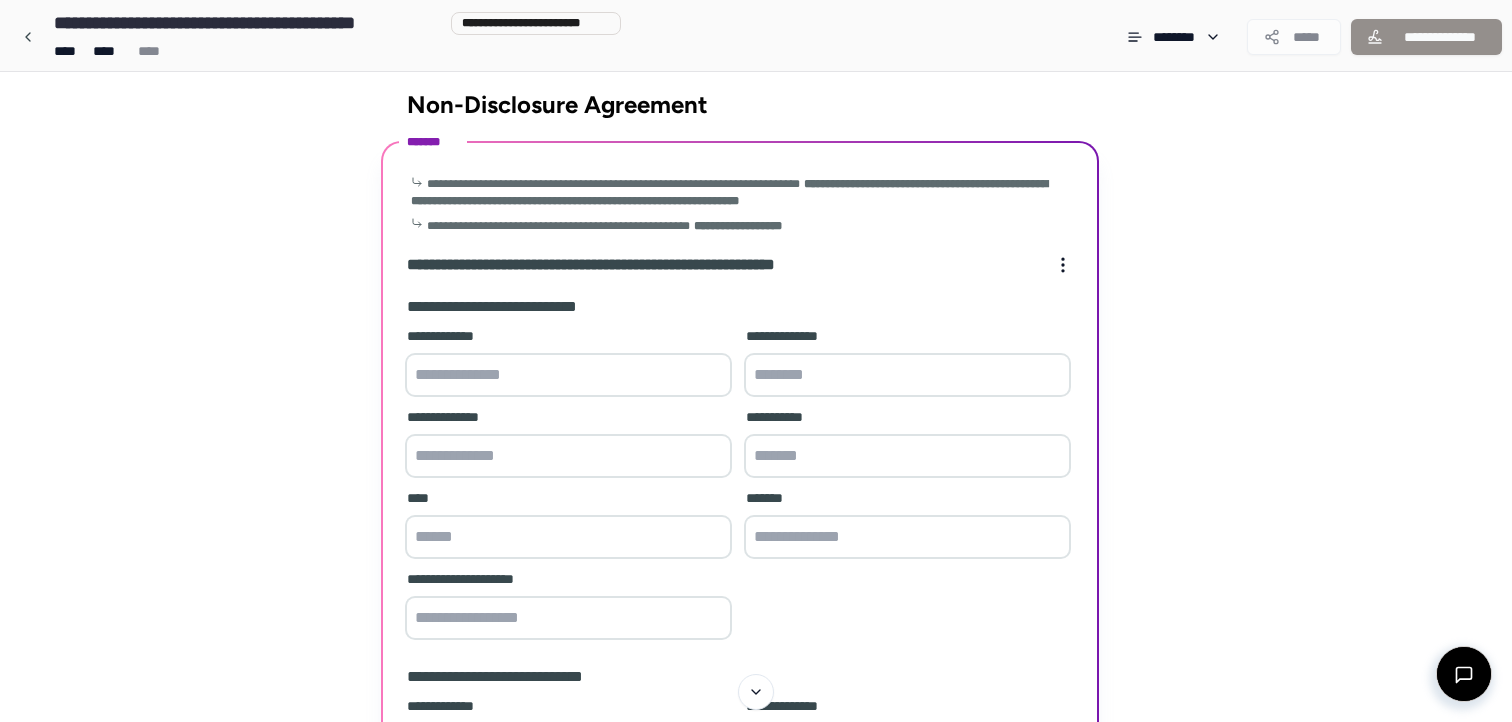 click at bounding box center [568, 375] 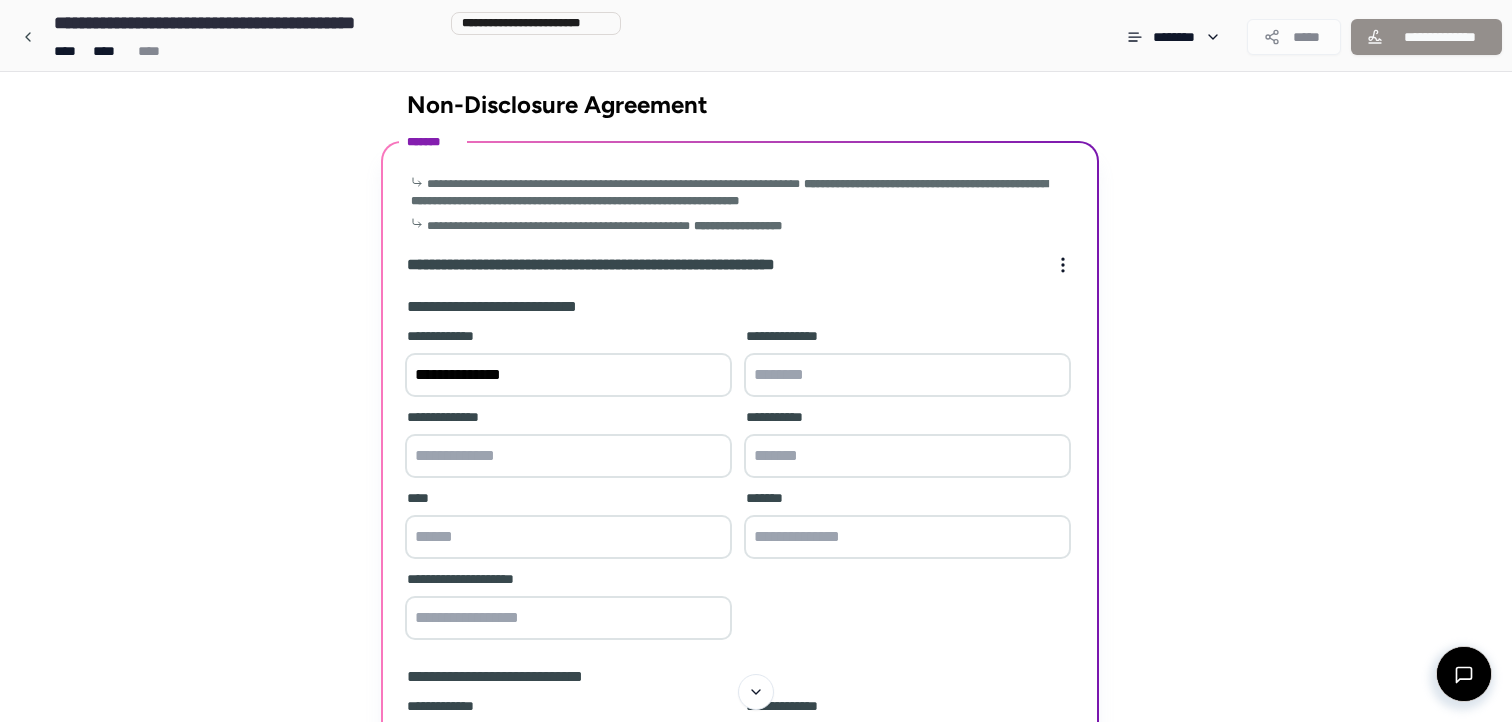 type on "**********" 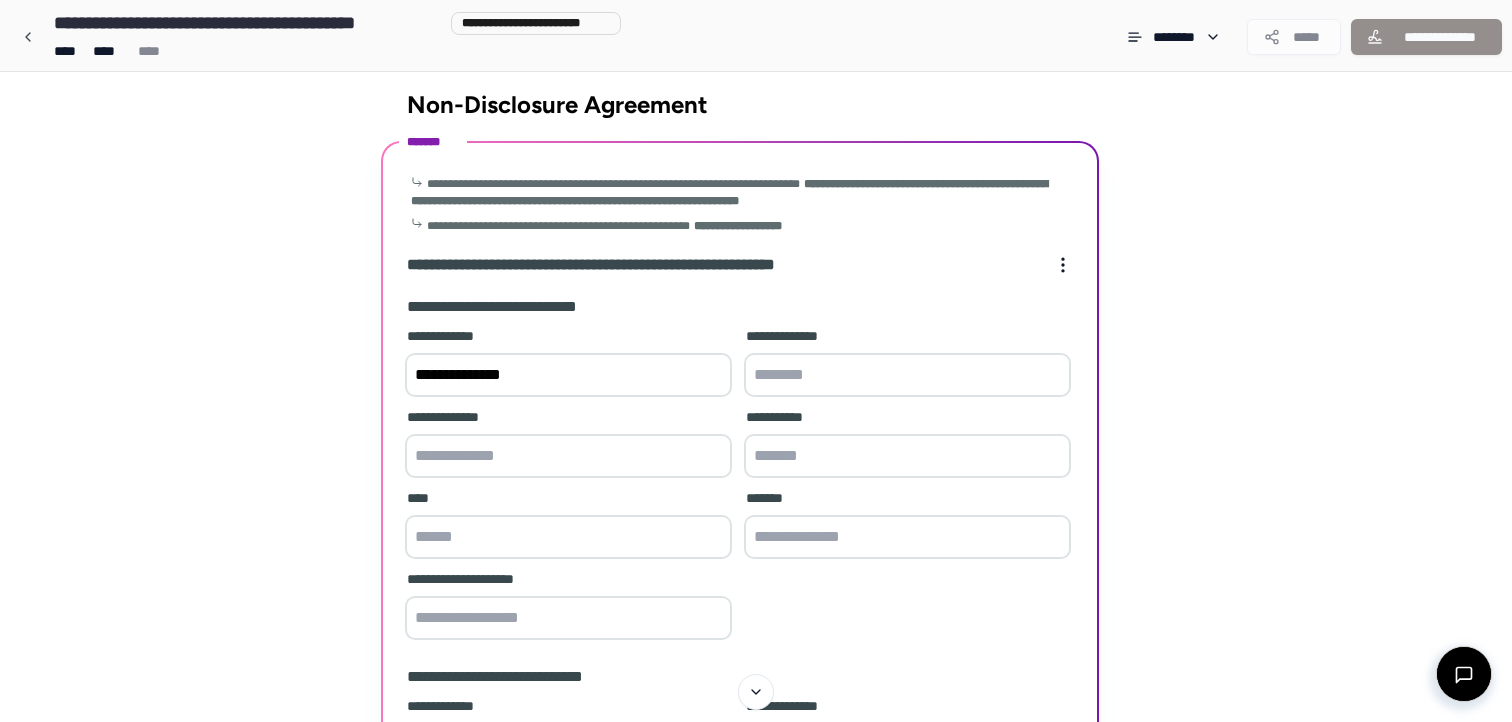 click at bounding box center [907, 375] 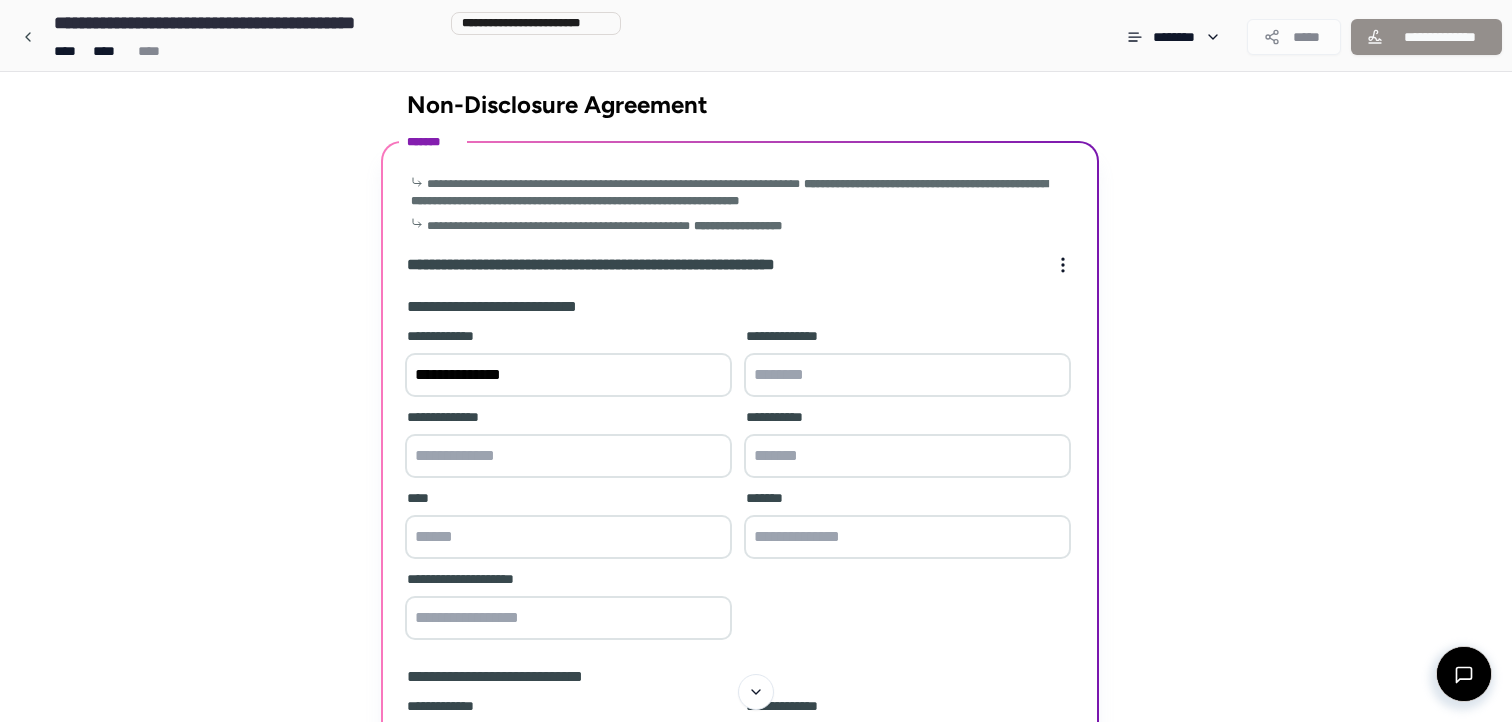 paste on "********" 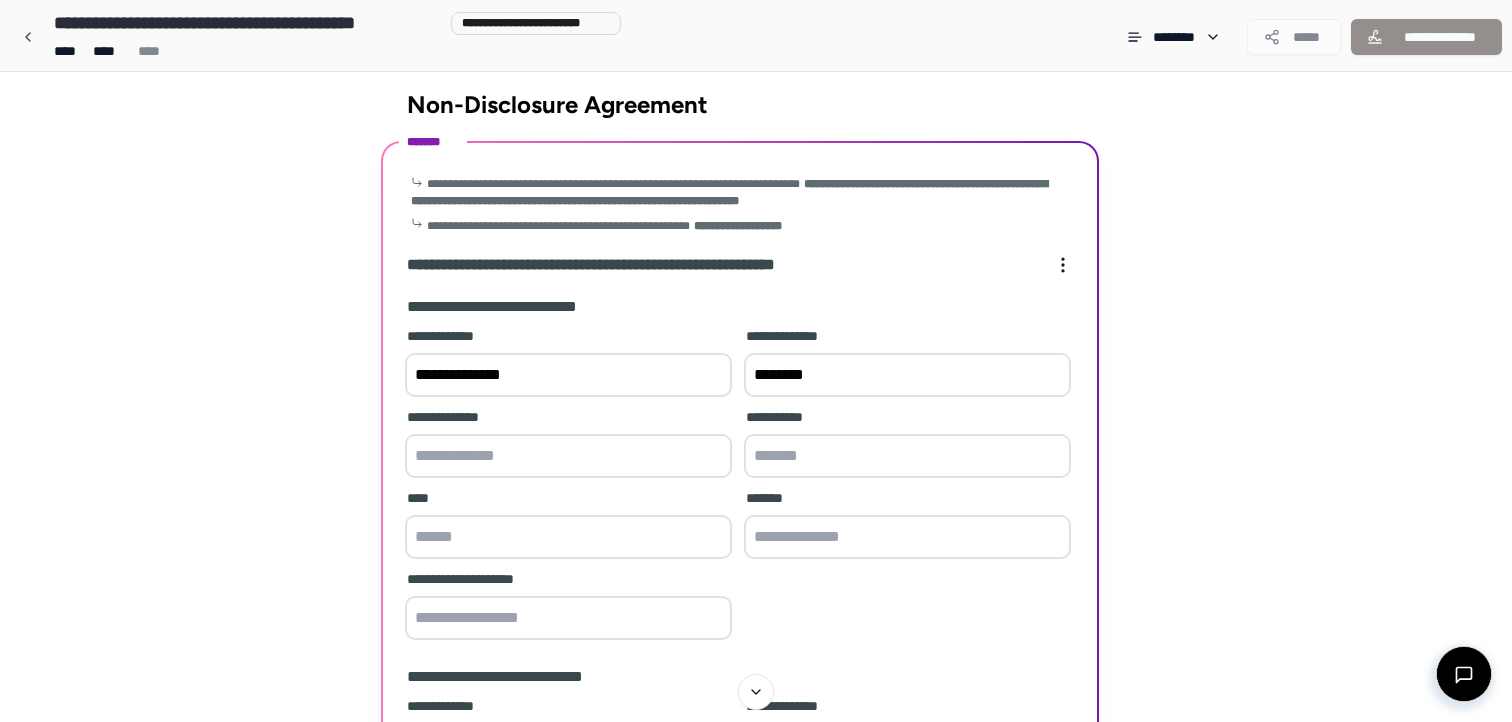 type on "********" 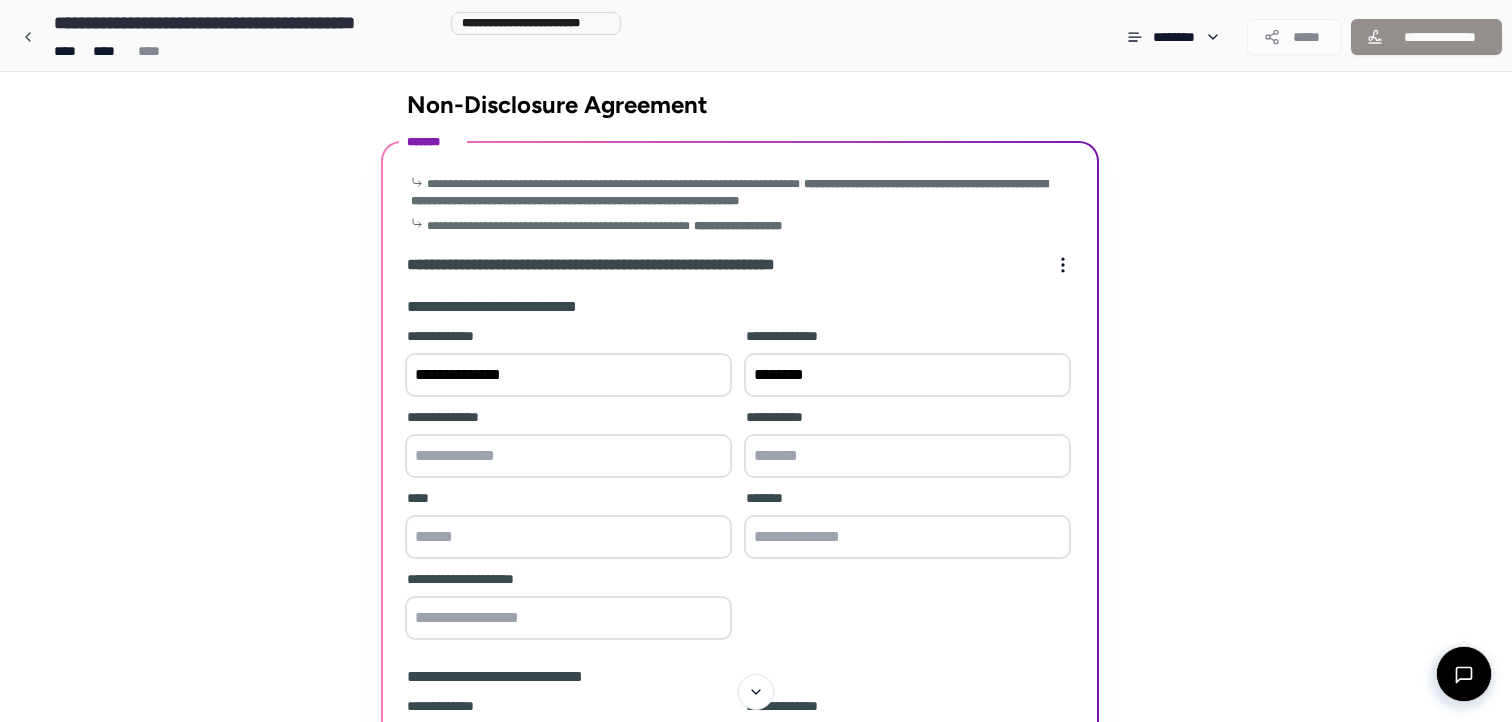 click at bounding box center [568, 456] 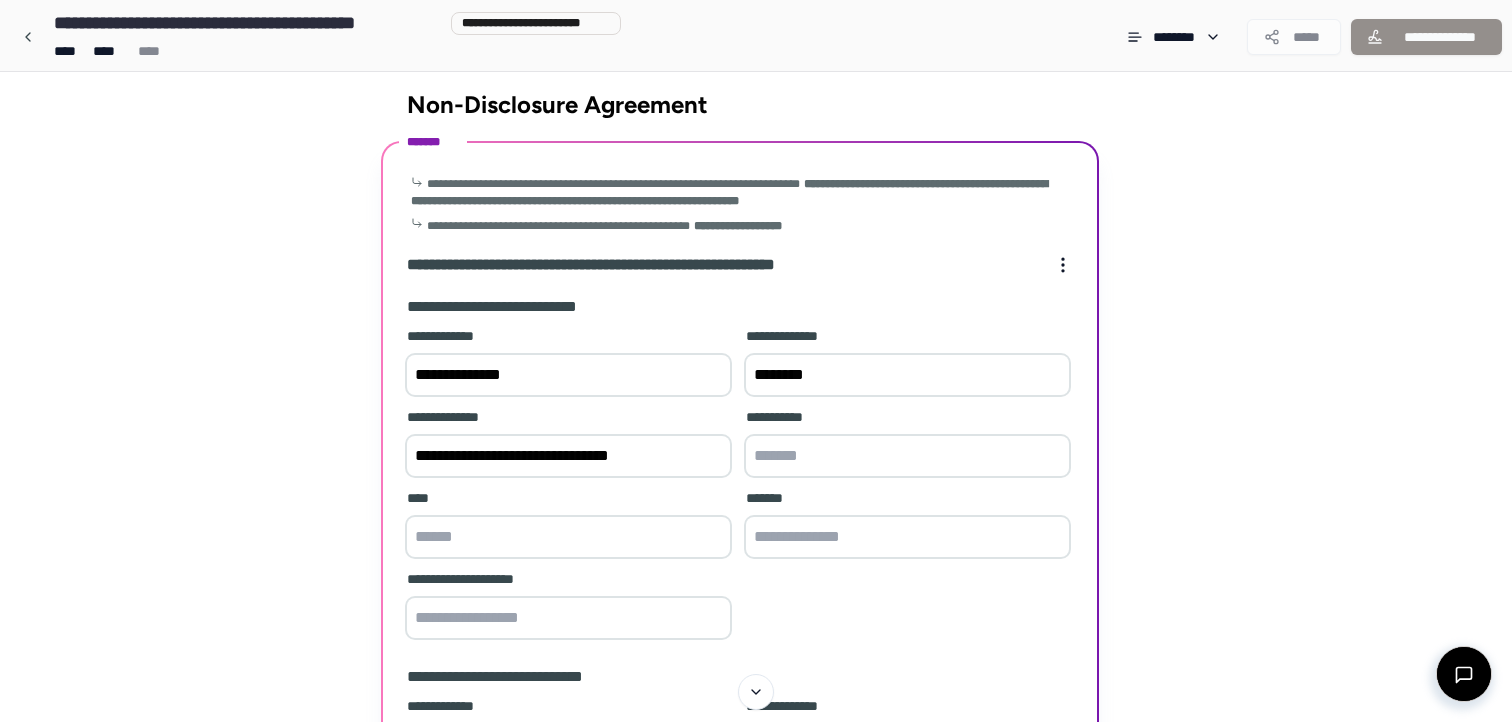 click on "**********" at bounding box center [568, 456] 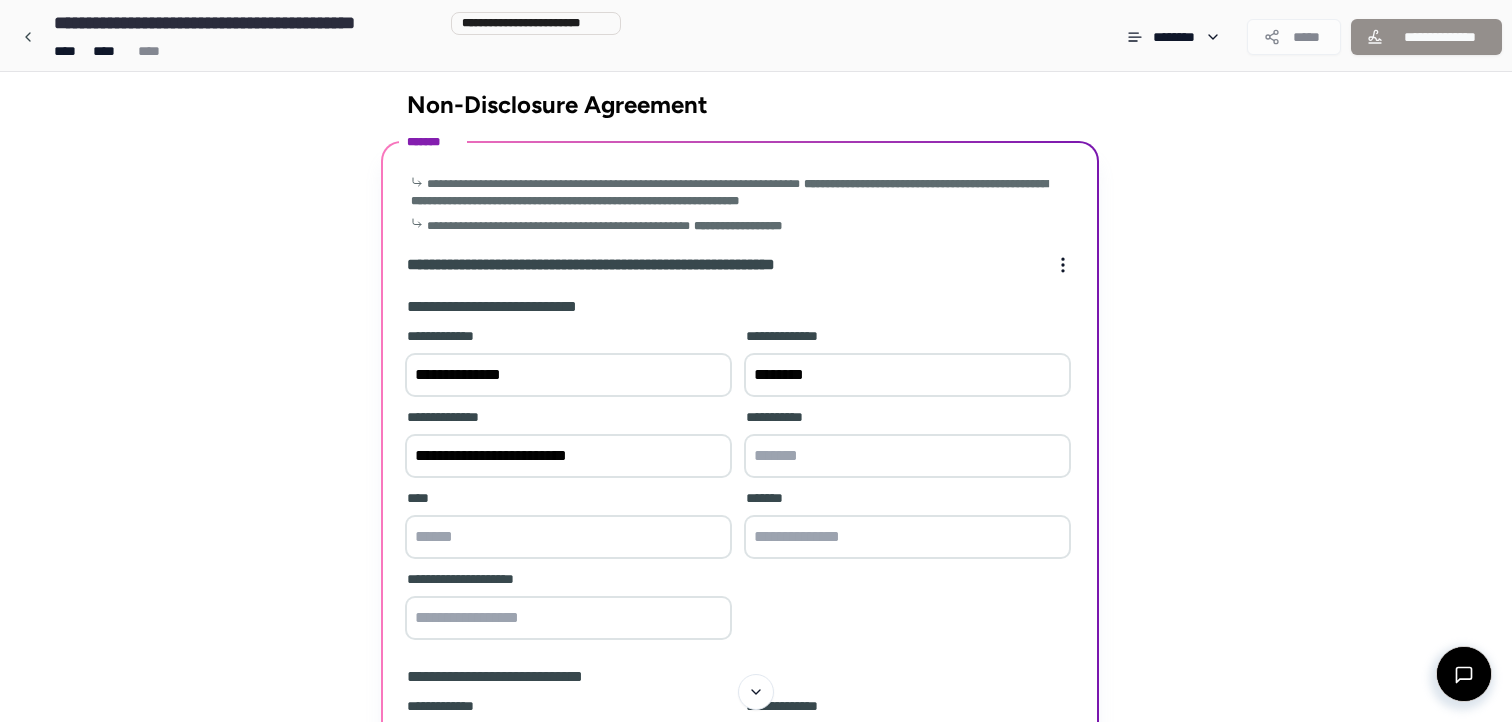 type on "**********" 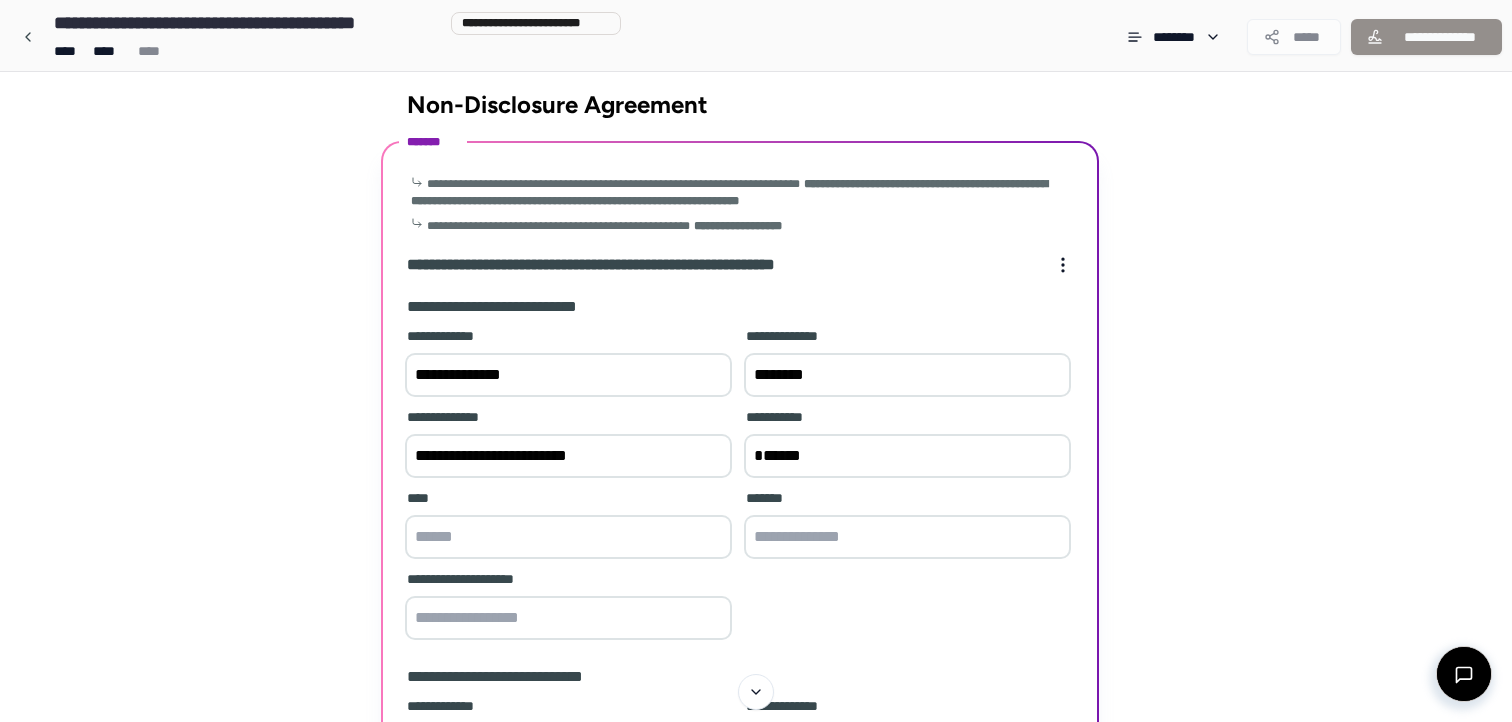 type on "******" 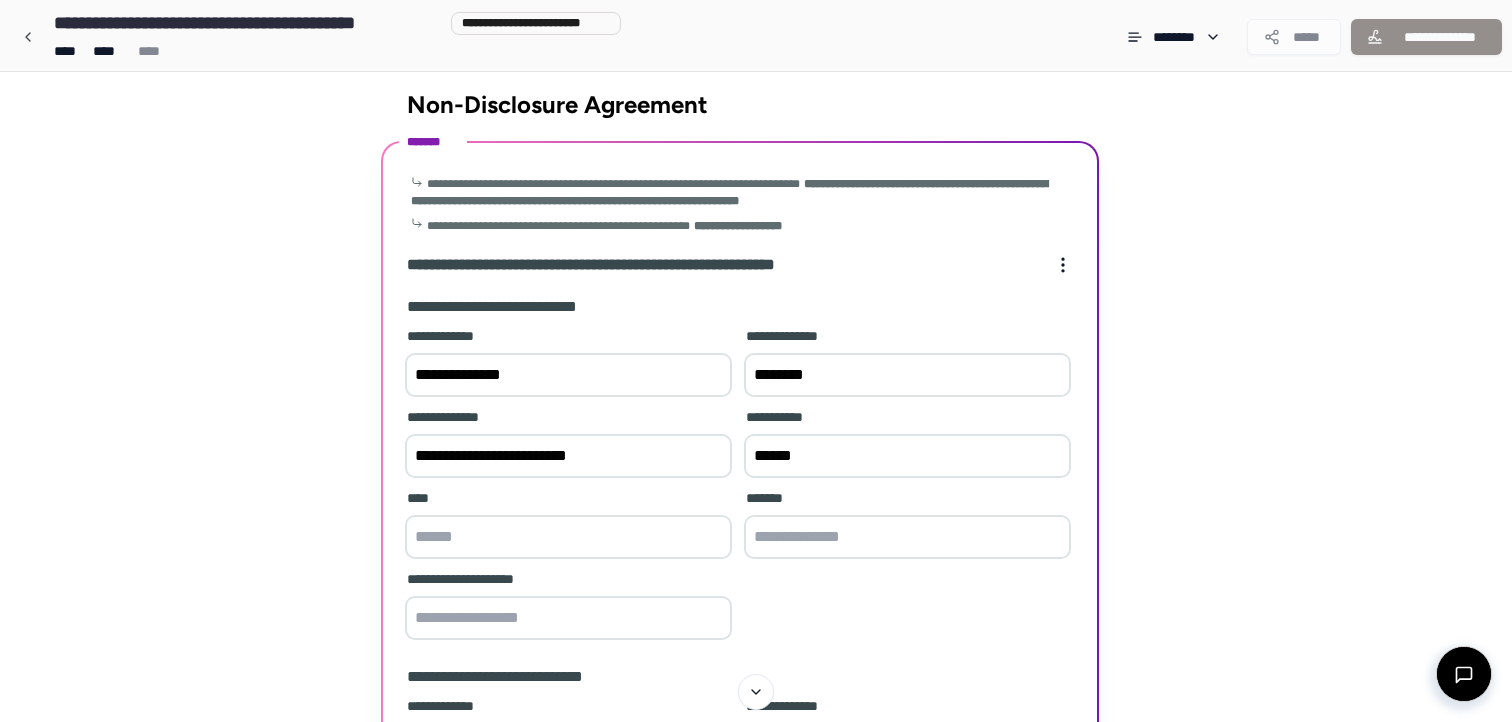 click at bounding box center [907, 537] 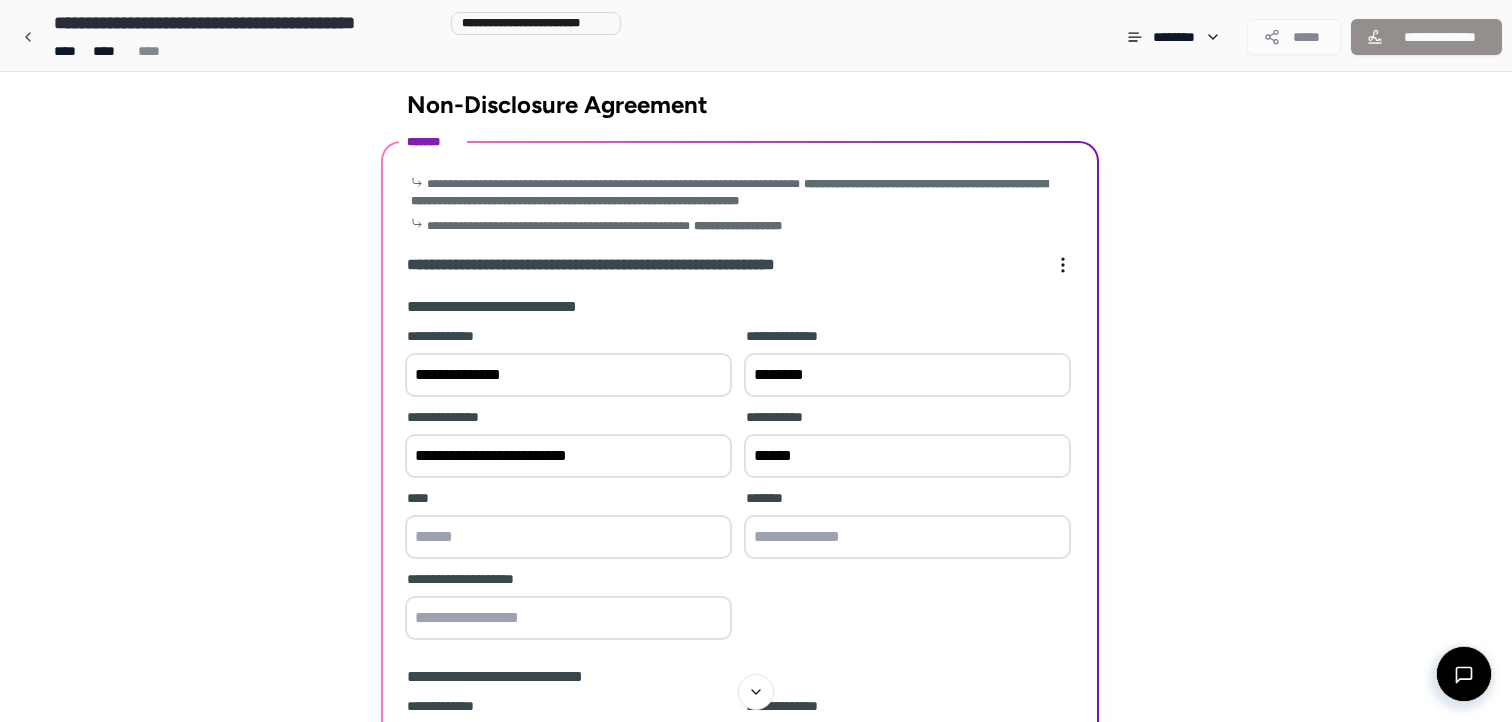 click at bounding box center (568, 537) 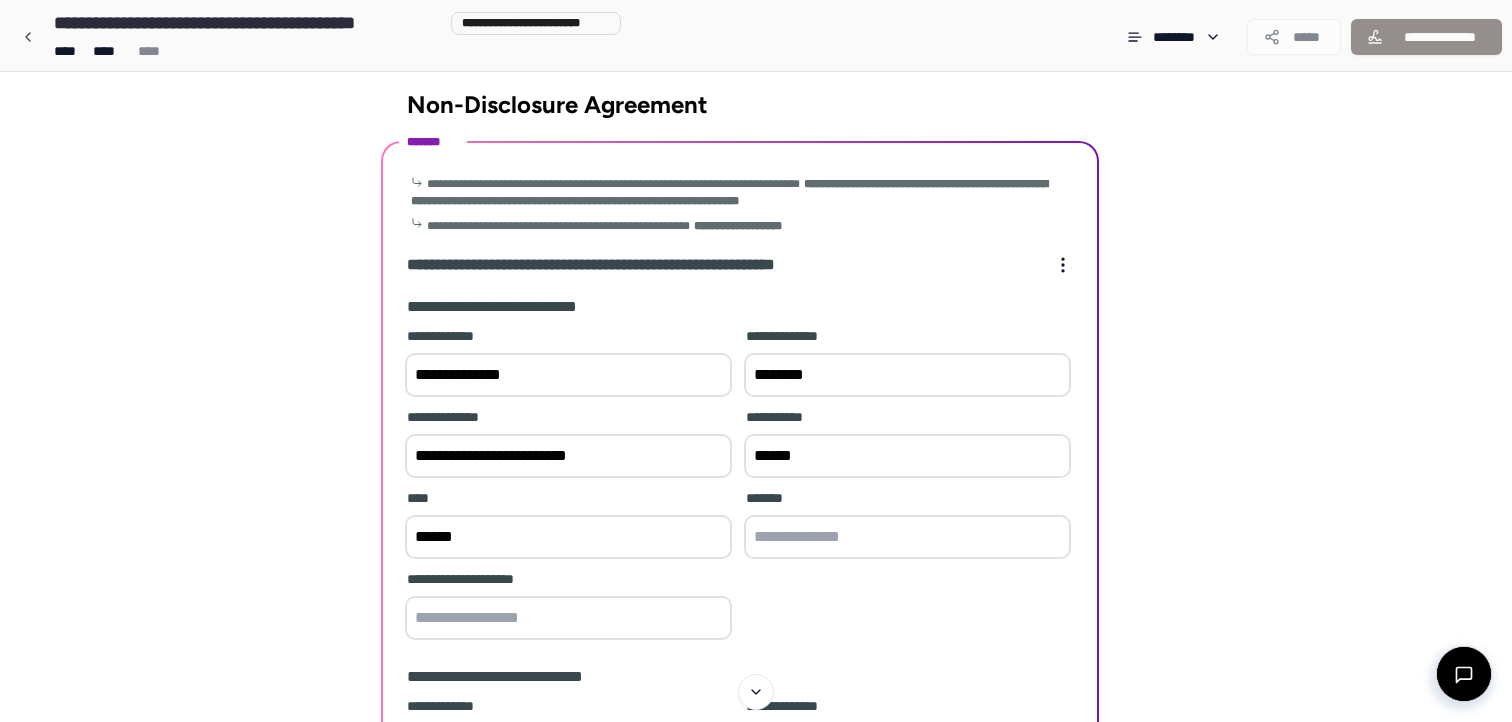 type on "******" 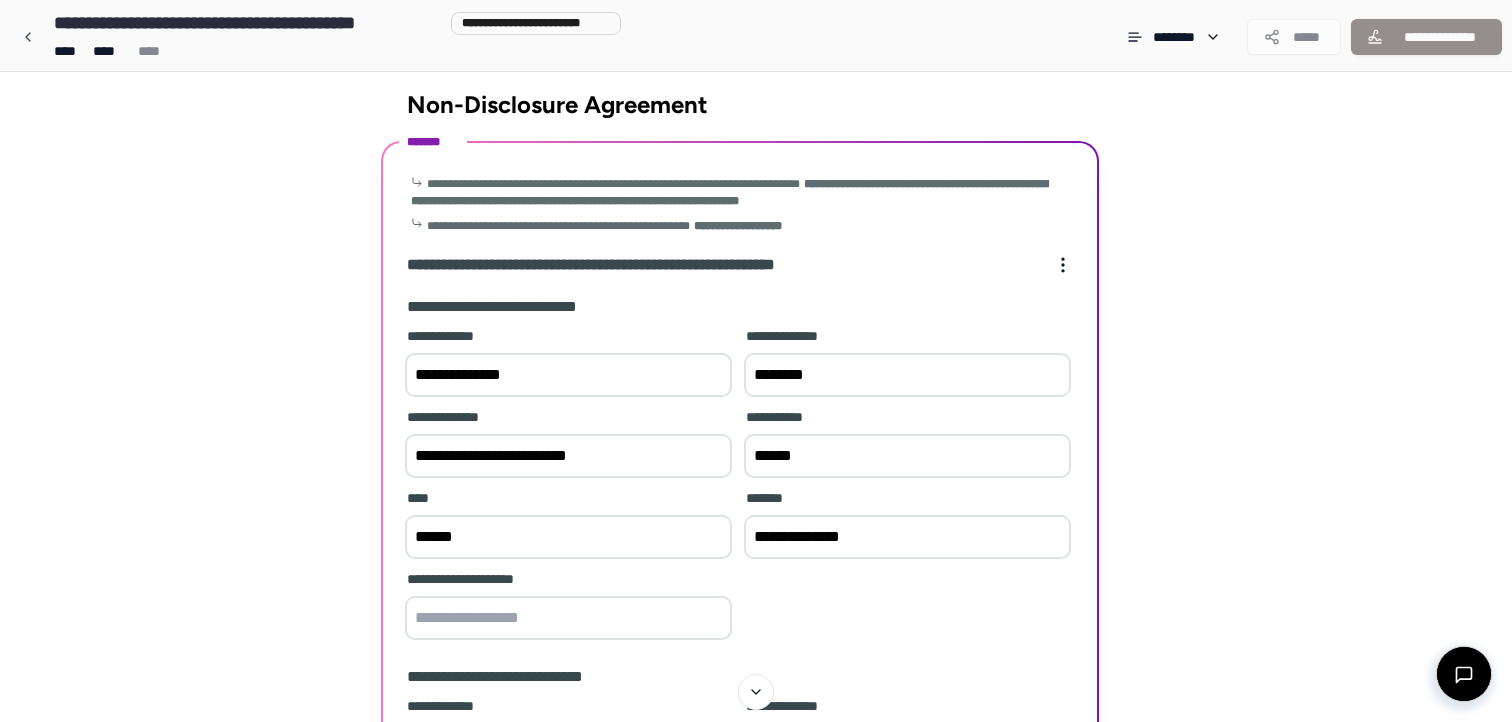 type on "**********" 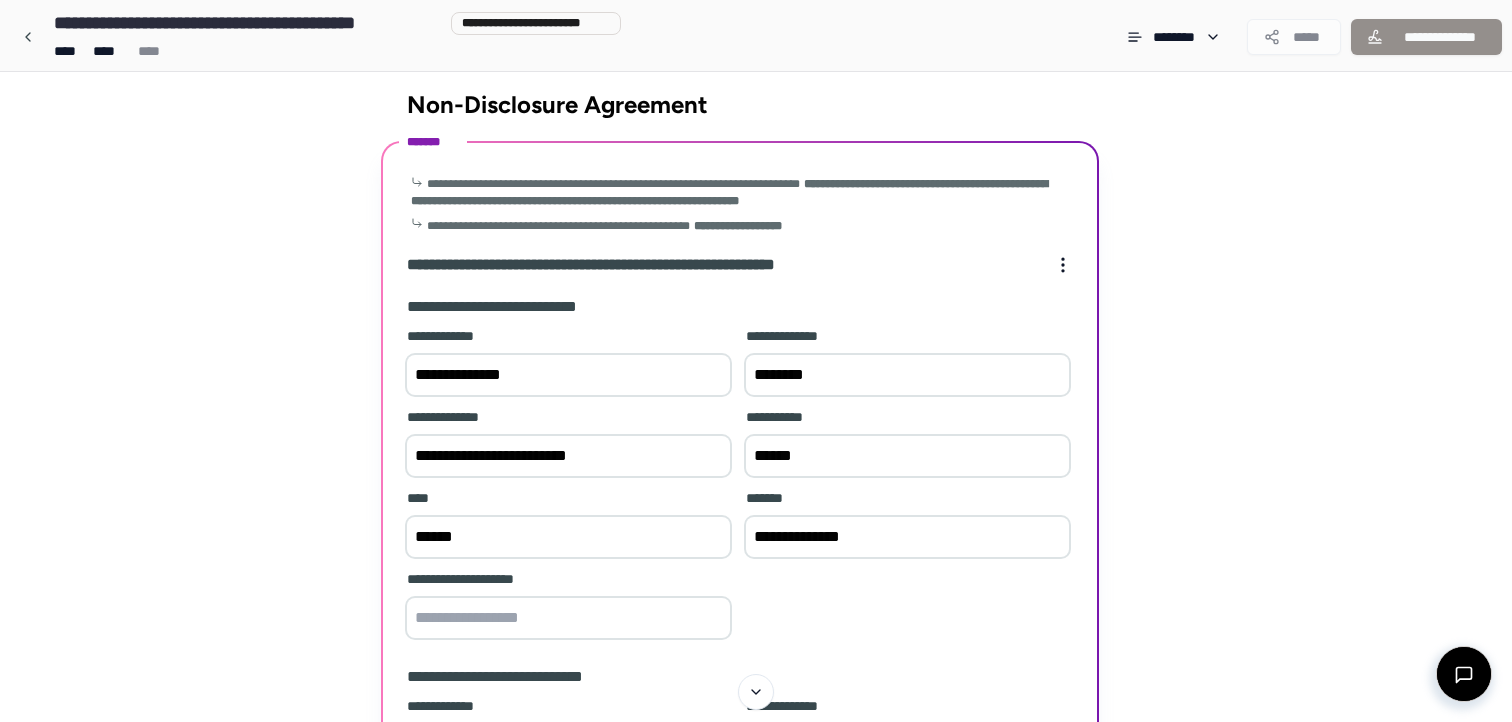 paste on "**********" 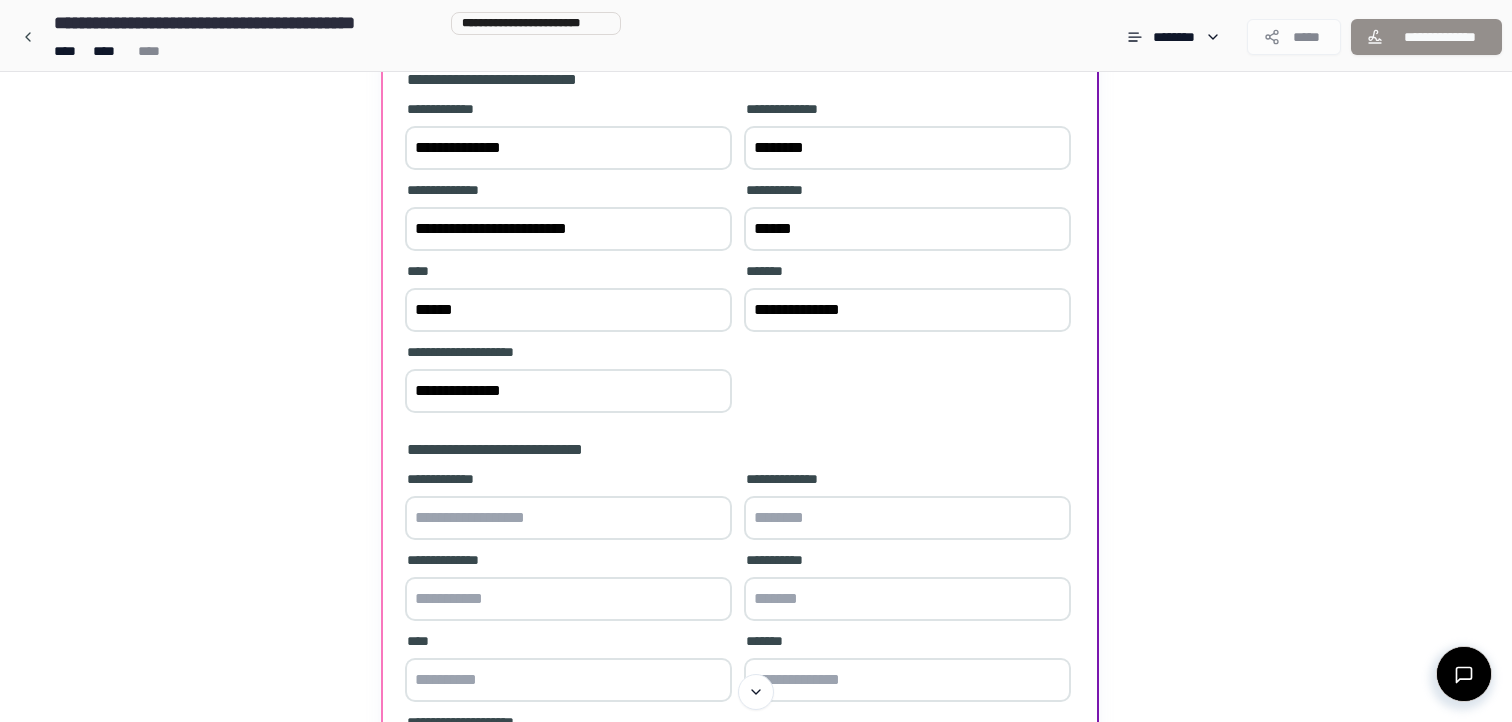 scroll, scrollTop: 254, scrollLeft: 0, axis: vertical 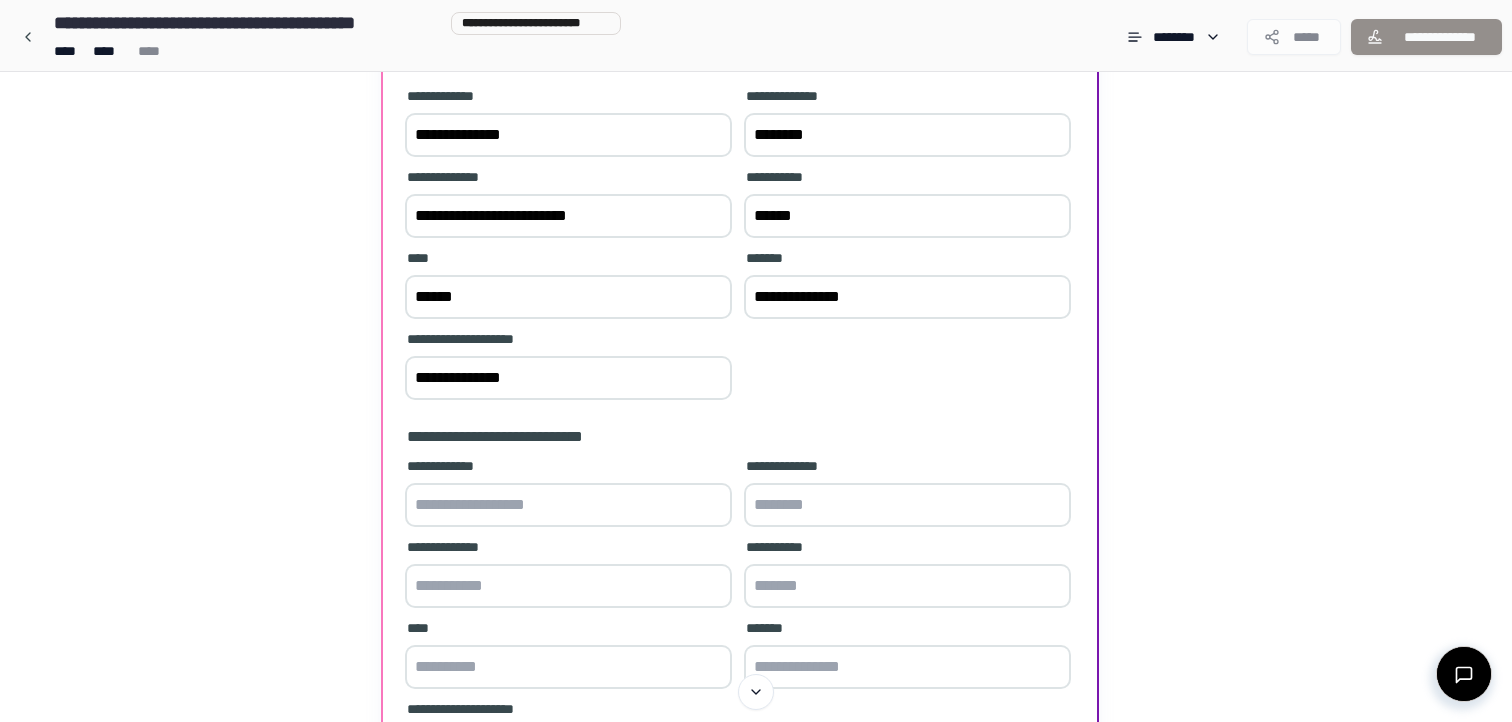 type on "**********" 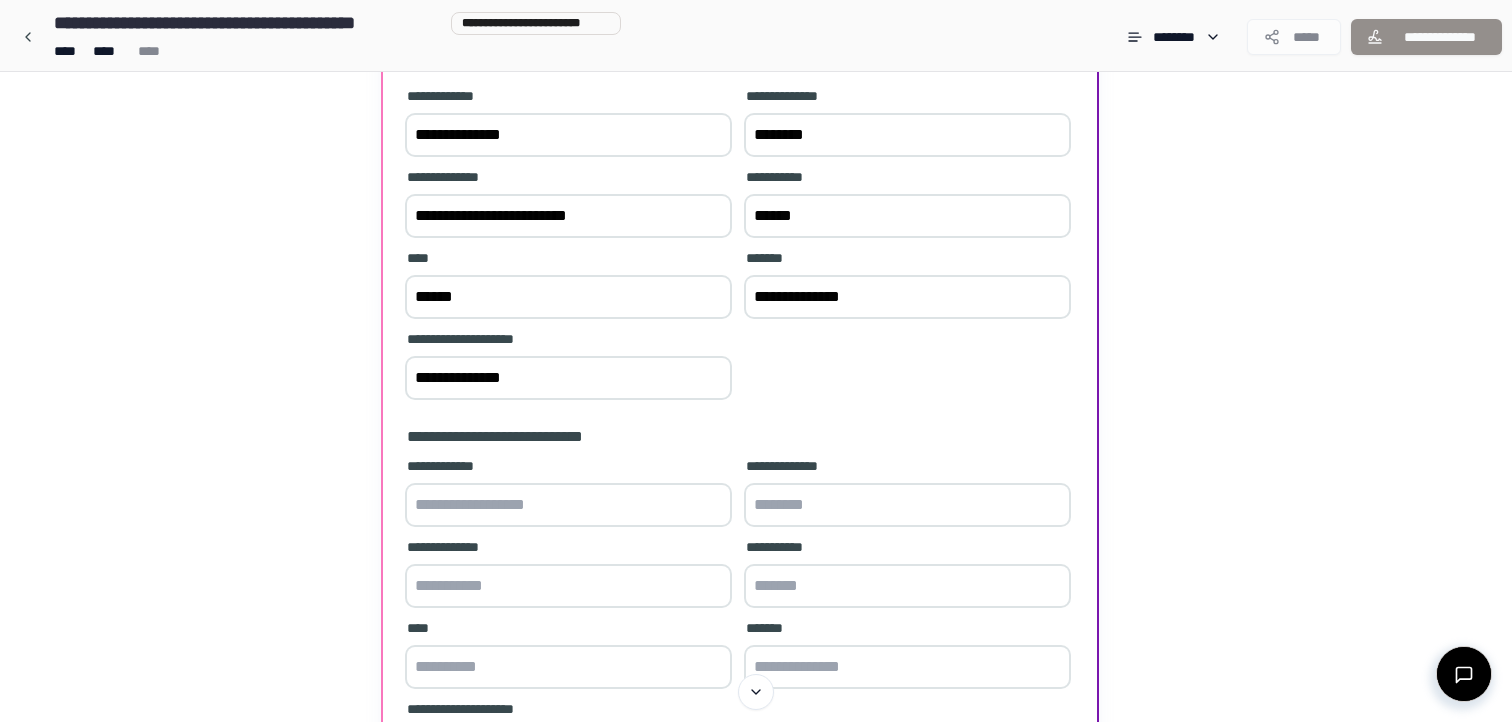 click at bounding box center [568, 505] 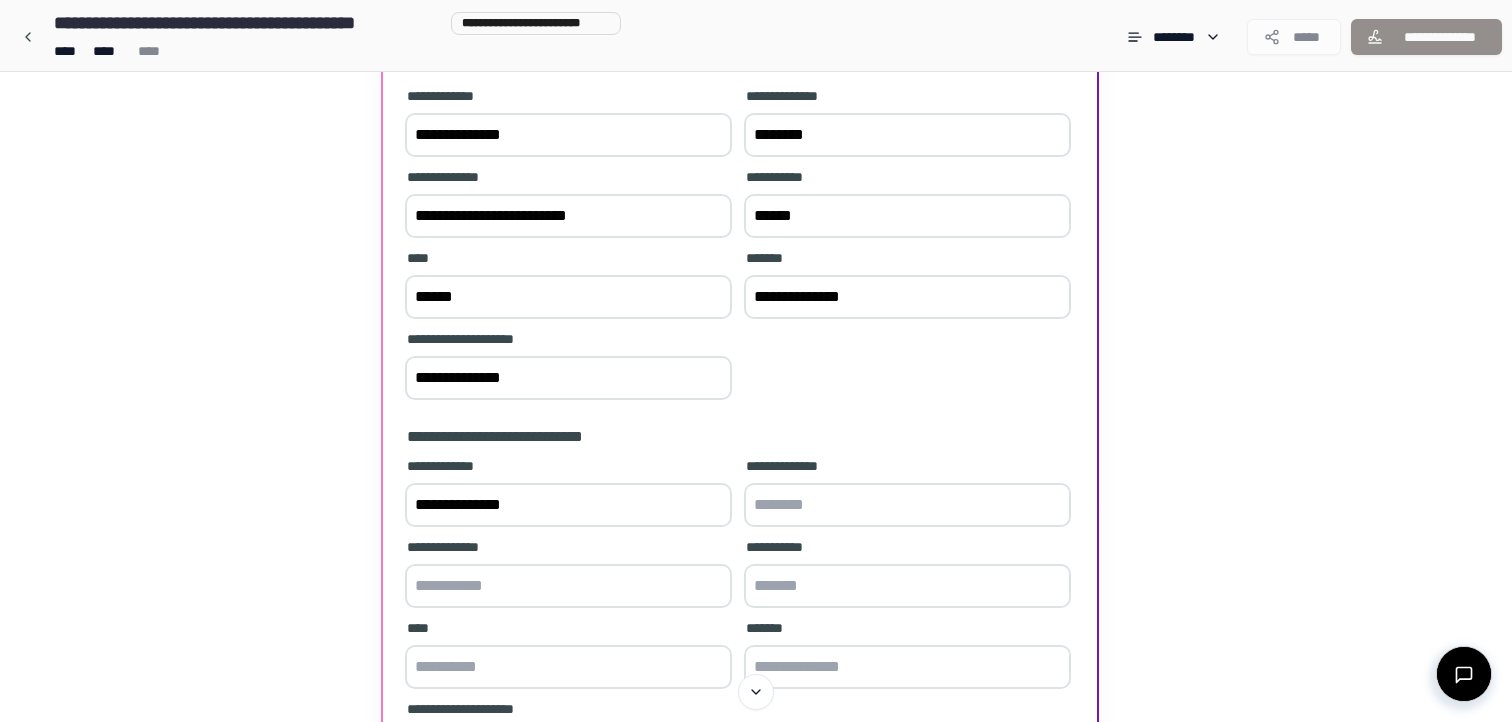 drag, startPoint x: 550, startPoint y: 502, endPoint x: 242, endPoint y: 419, distance: 318.98746 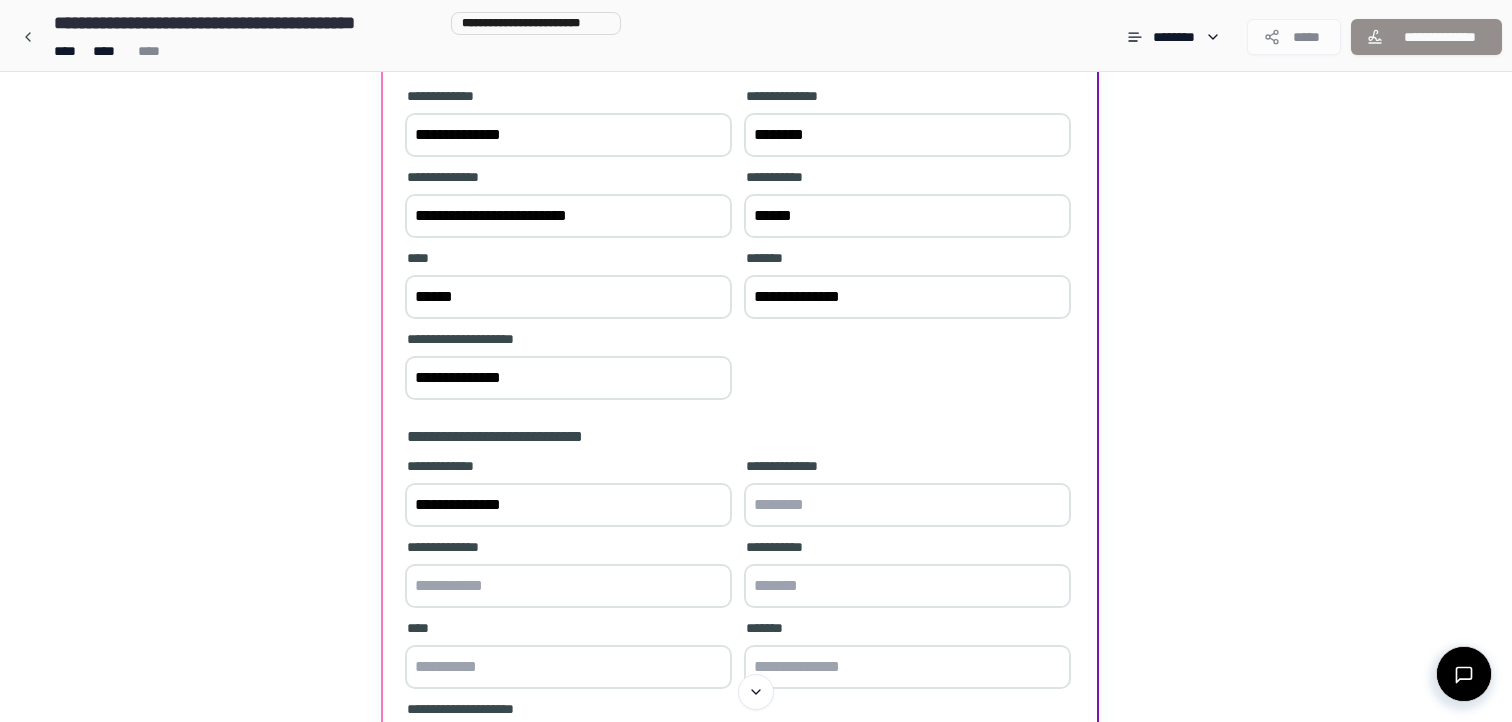 paste on "********" 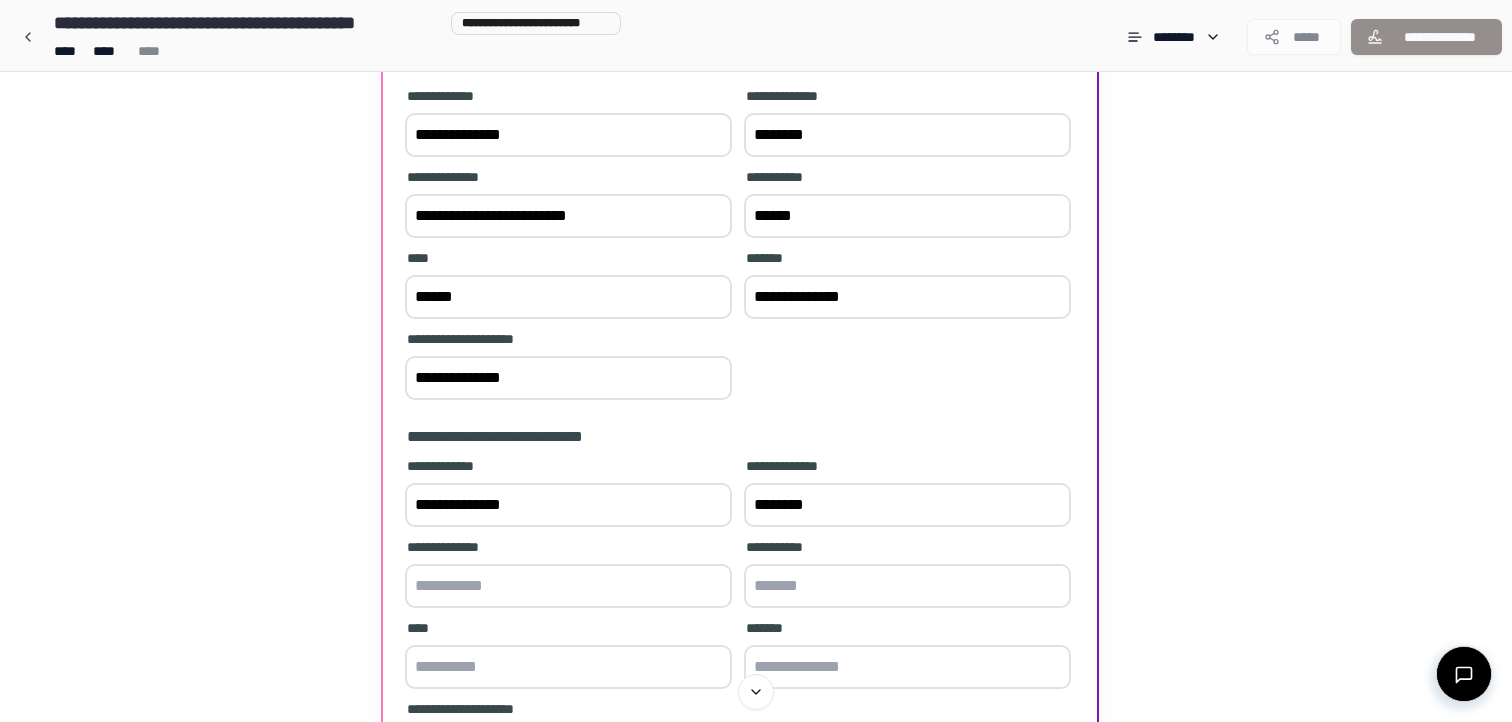 type on "********" 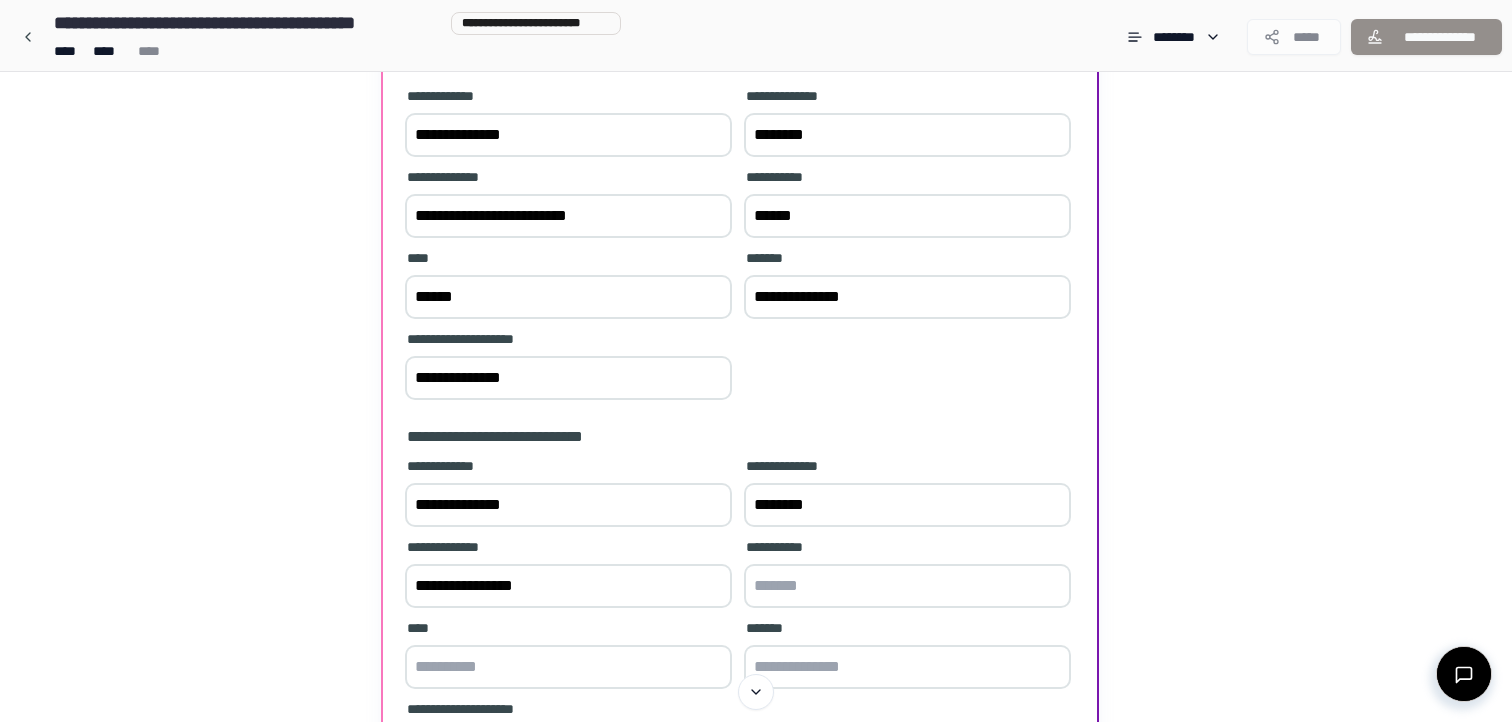 type on "**********" 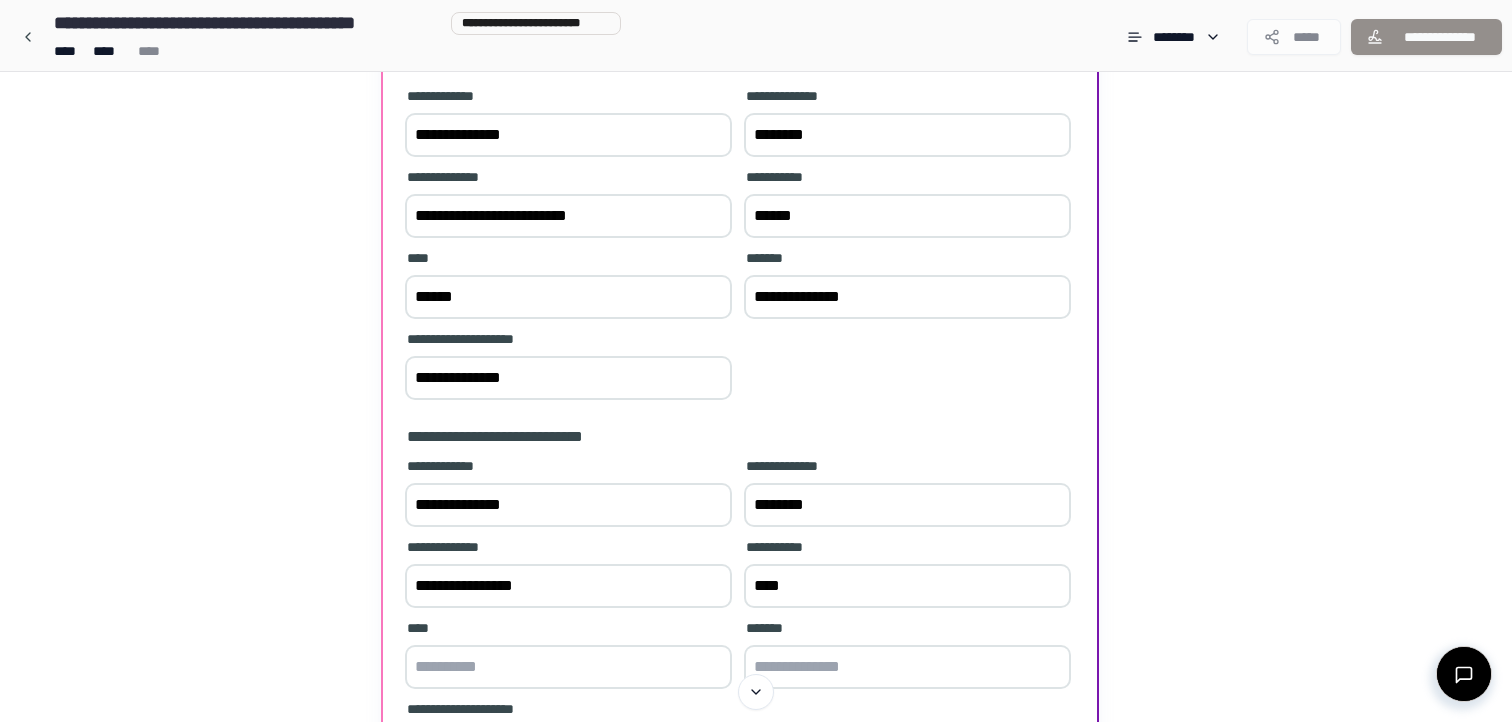 type on "****" 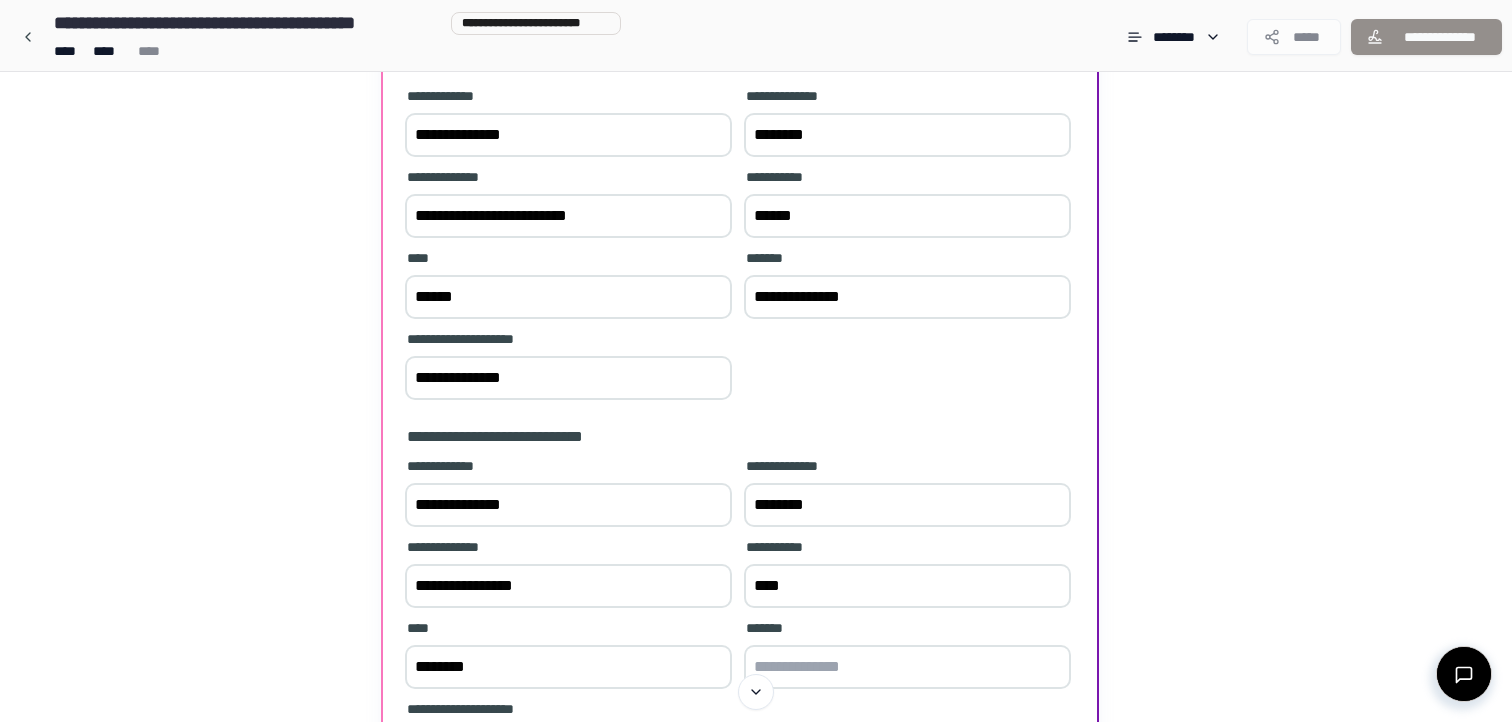 type on "********" 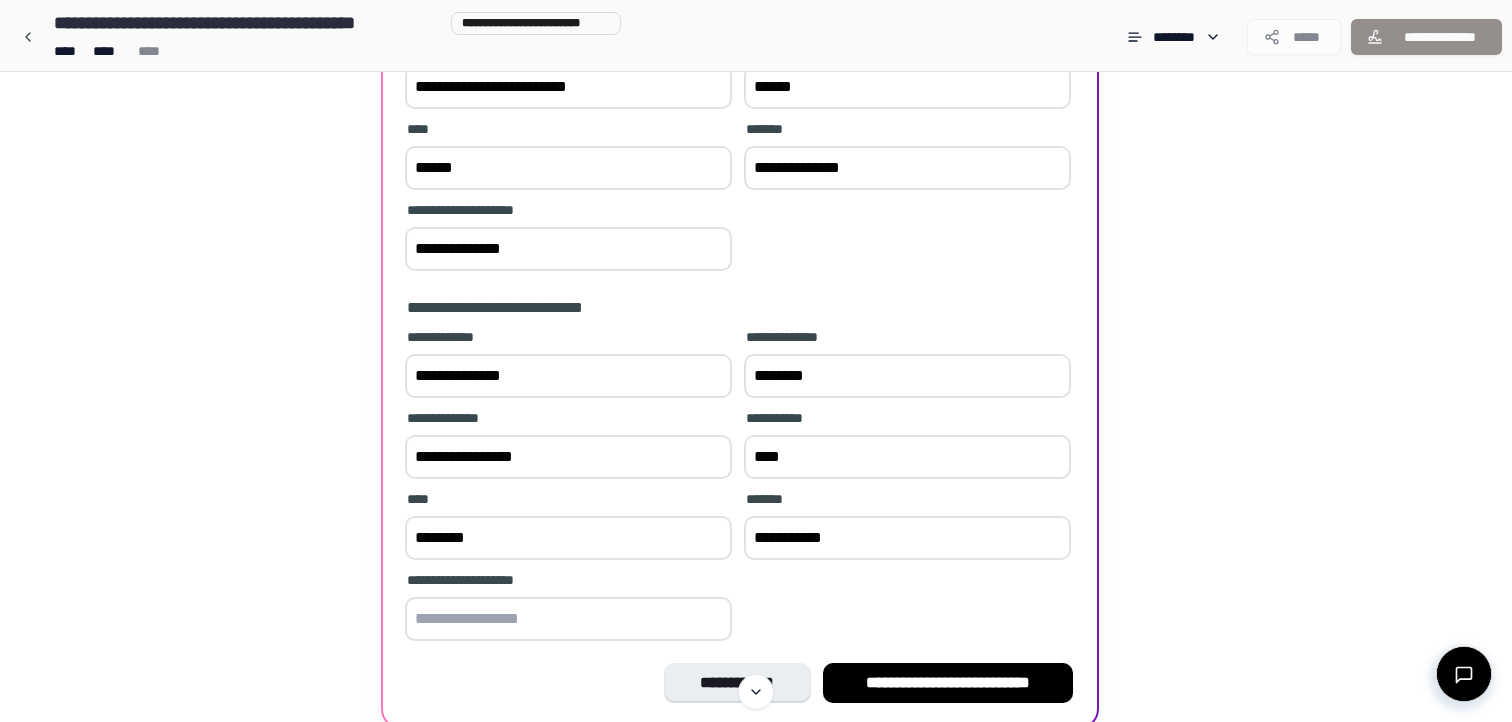 scroll, scrollTop: 389, scrollLeft: 0, axis: vertical 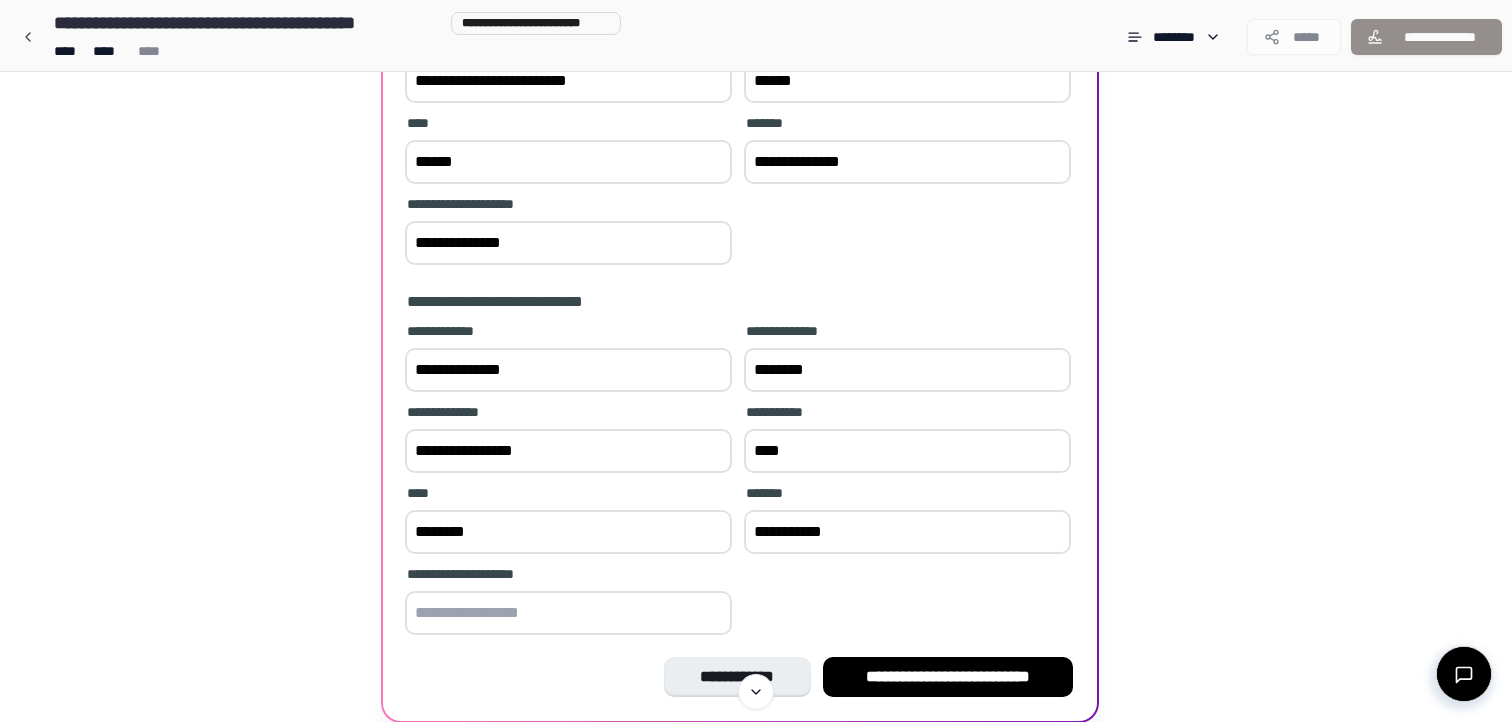 type on "**********" 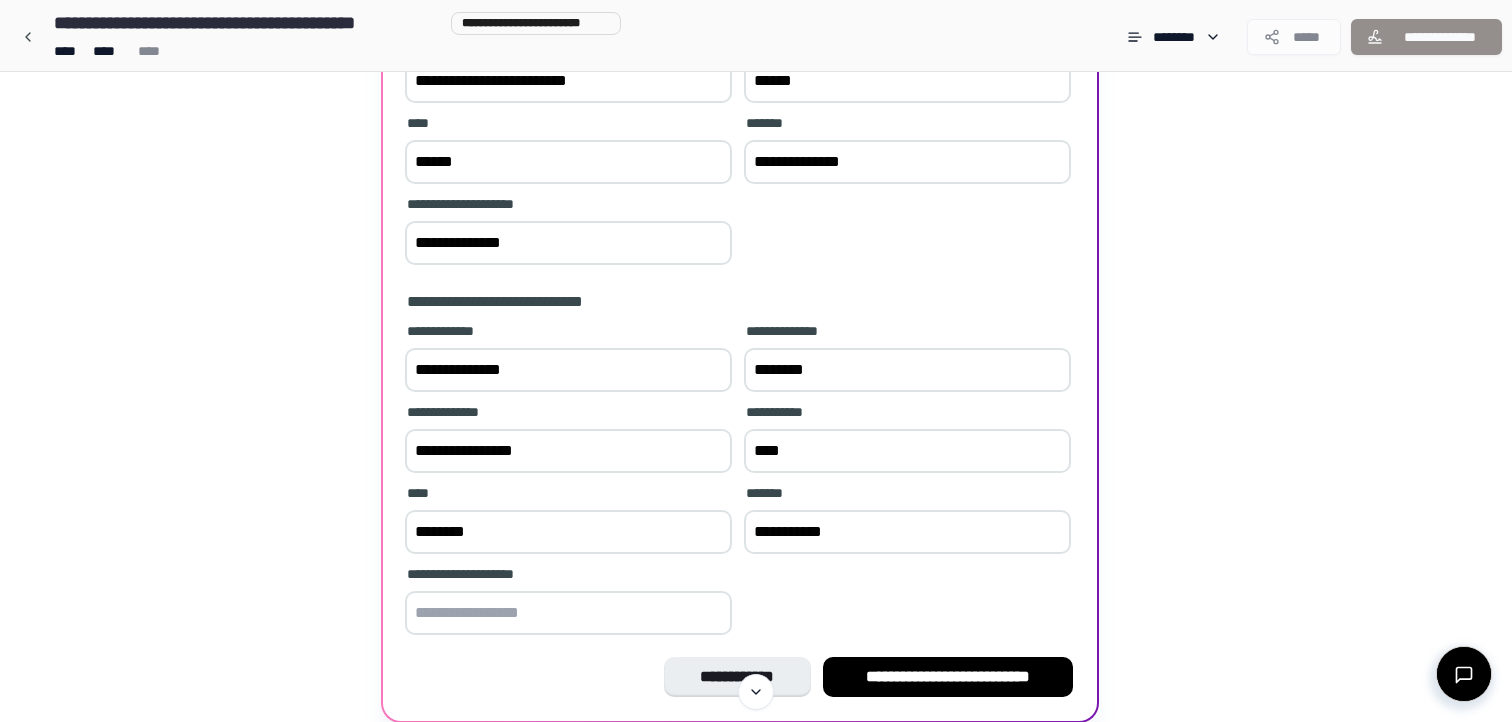 click at bounding box center [568, 613] 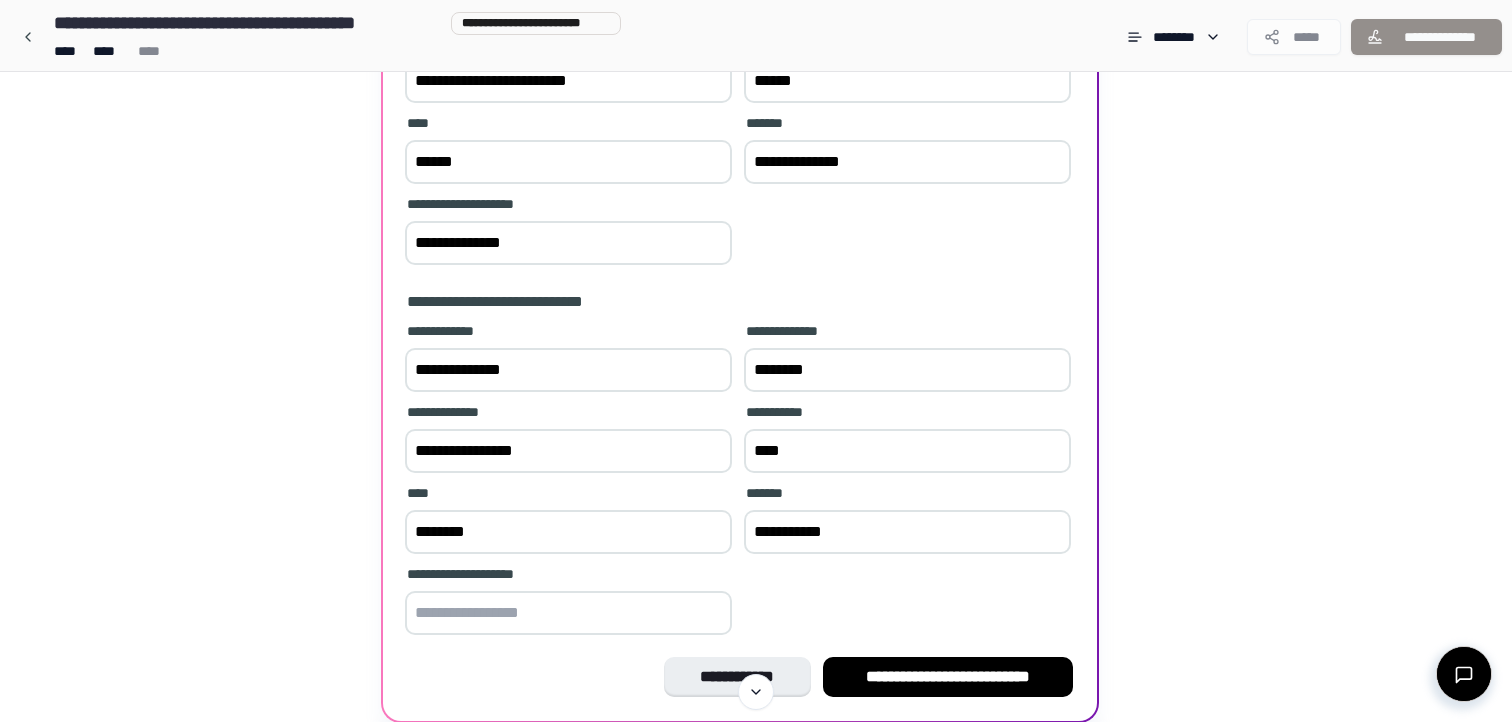 click on "**********" at bounding box center (907, 532) 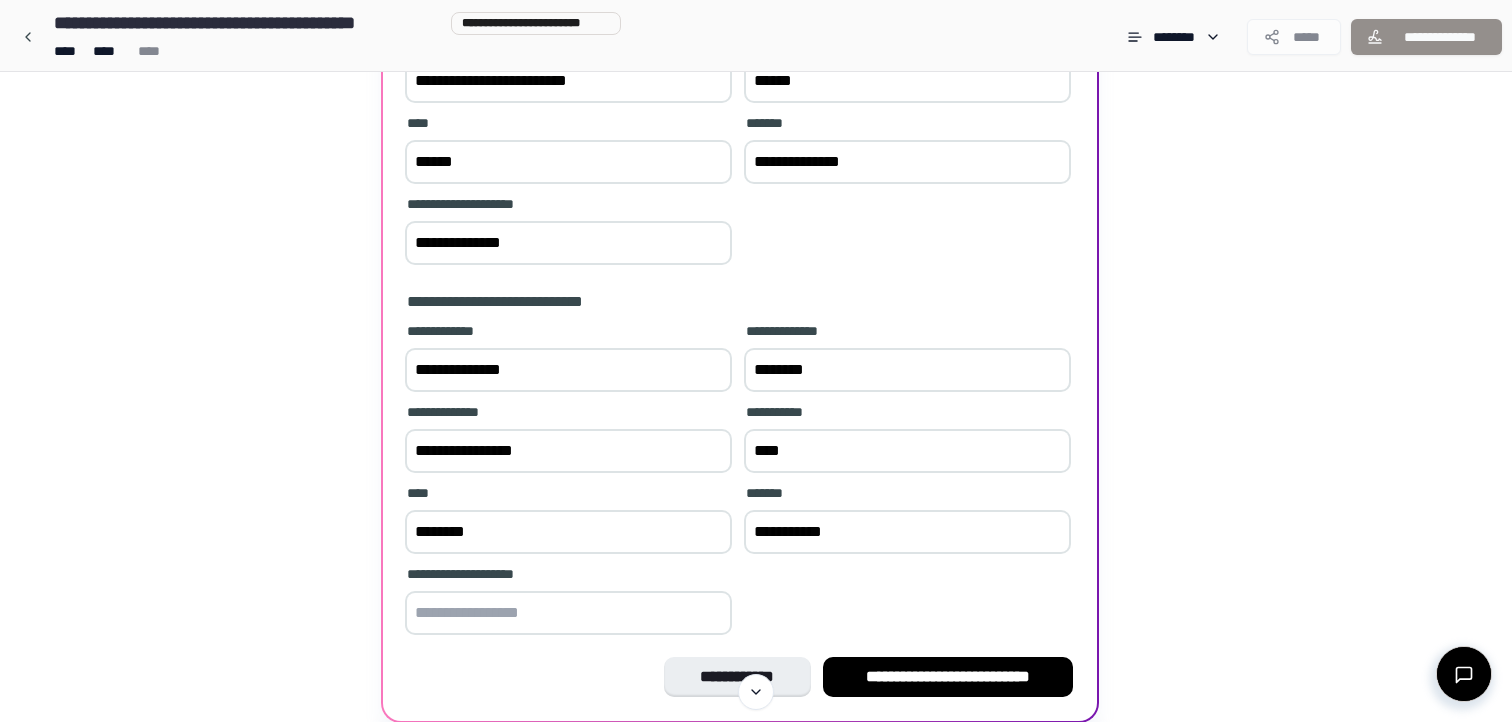 click at bounding box center [568, 613] 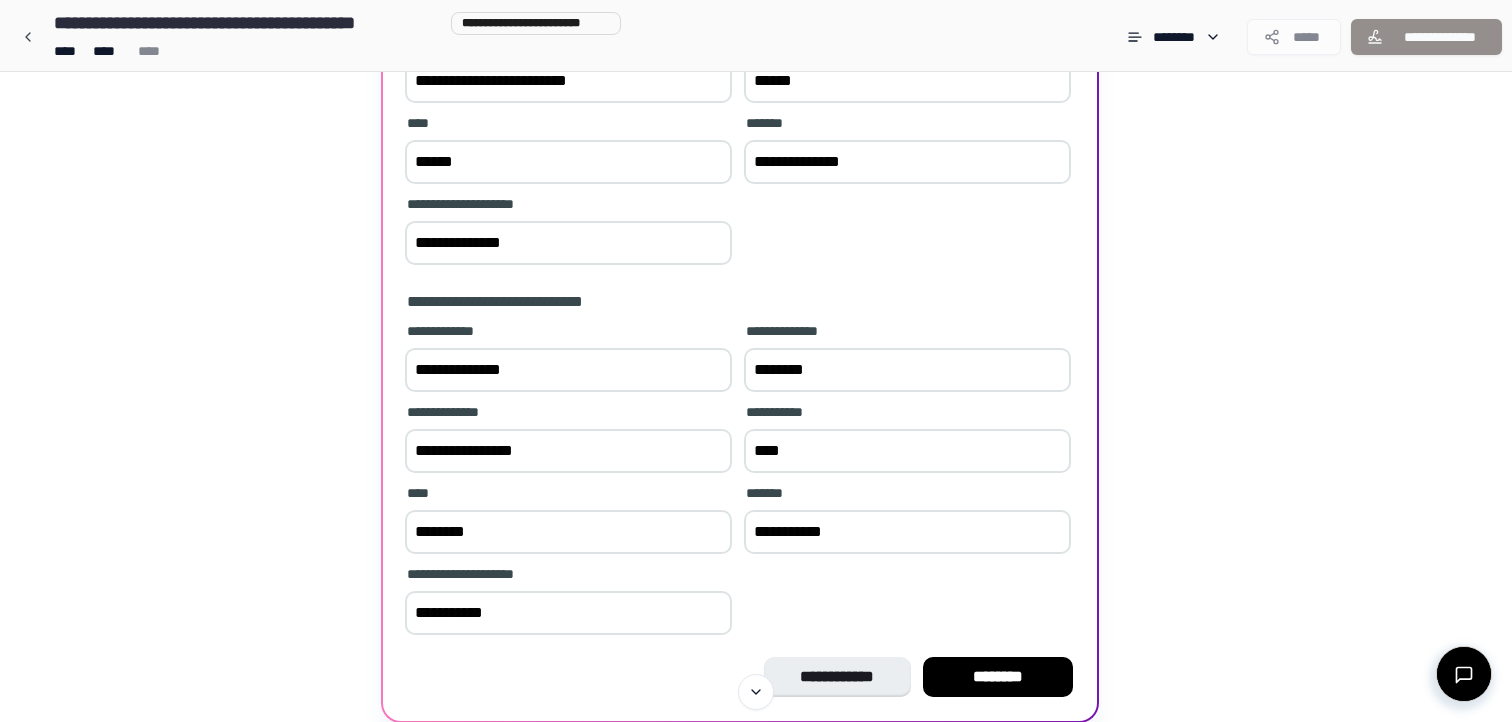 scroll, scrollTop: 469, scrollLeft: 0, axis: vertical 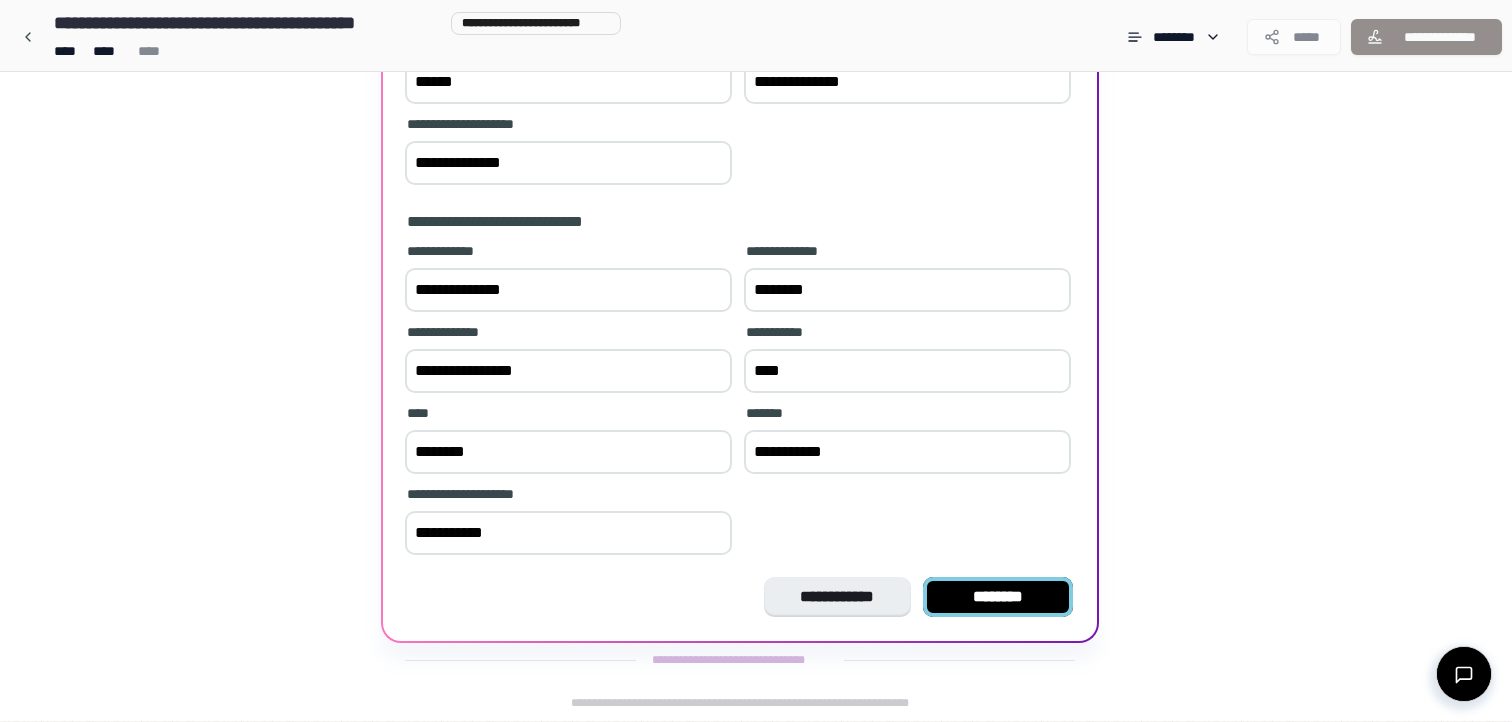 type on "**********" 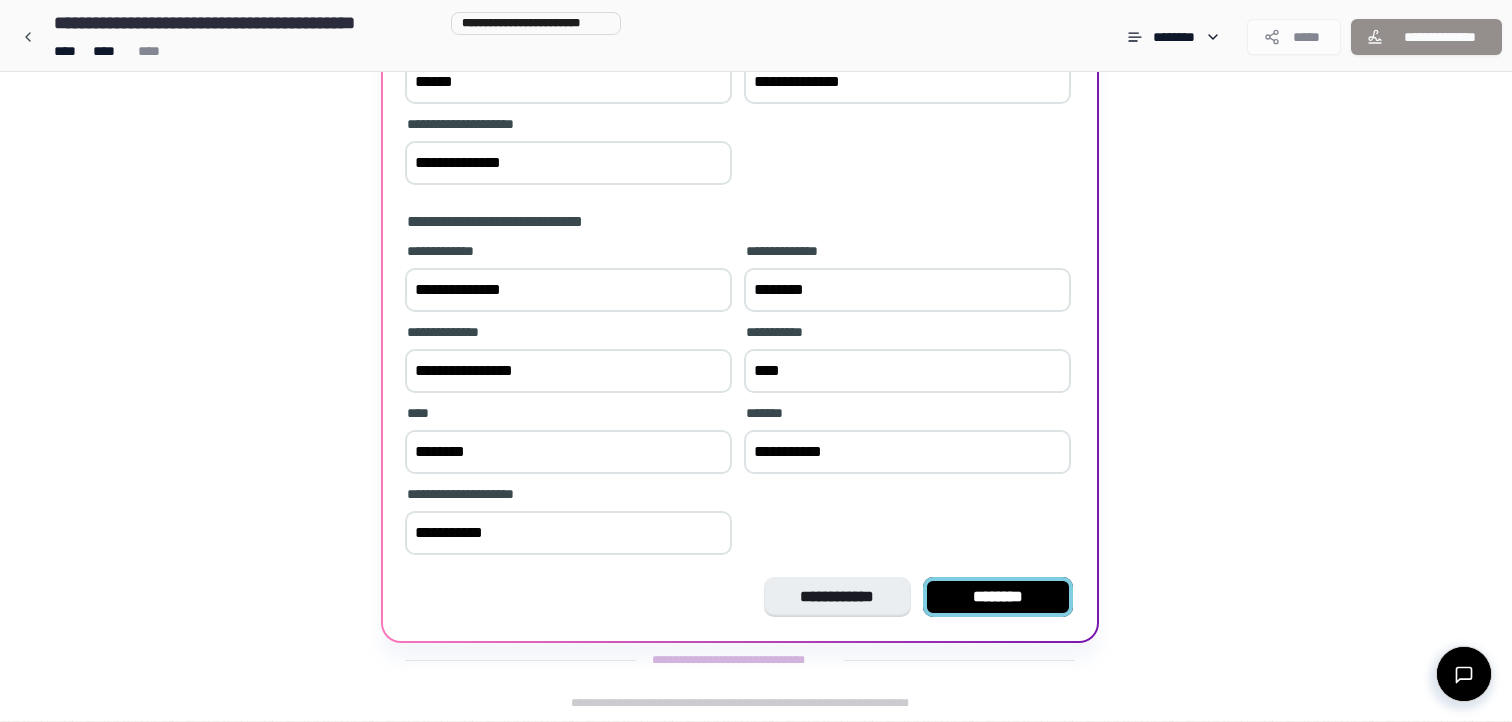 click on "********" at bounding box center [998, 597] 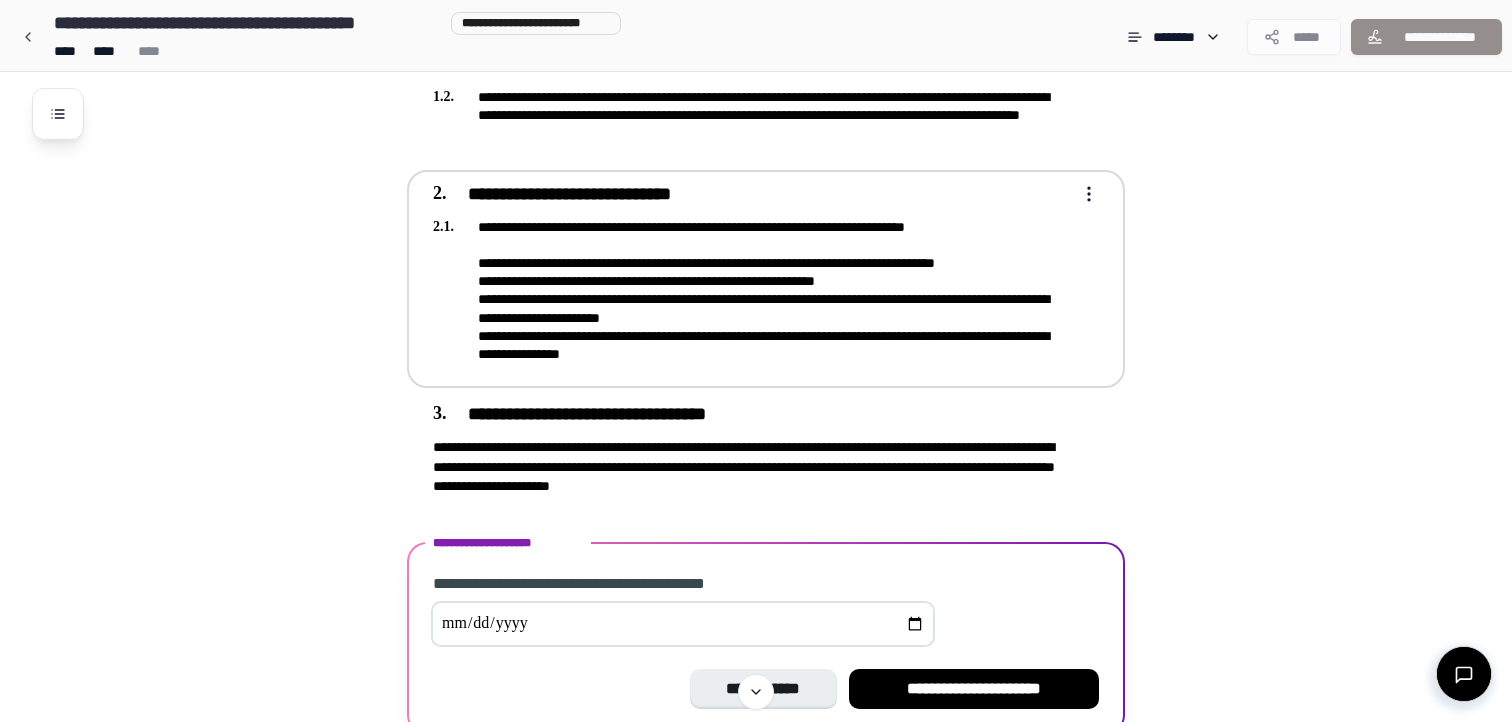 scroll, scrollTop: 801, scrollLeft: 0, axis: vertical 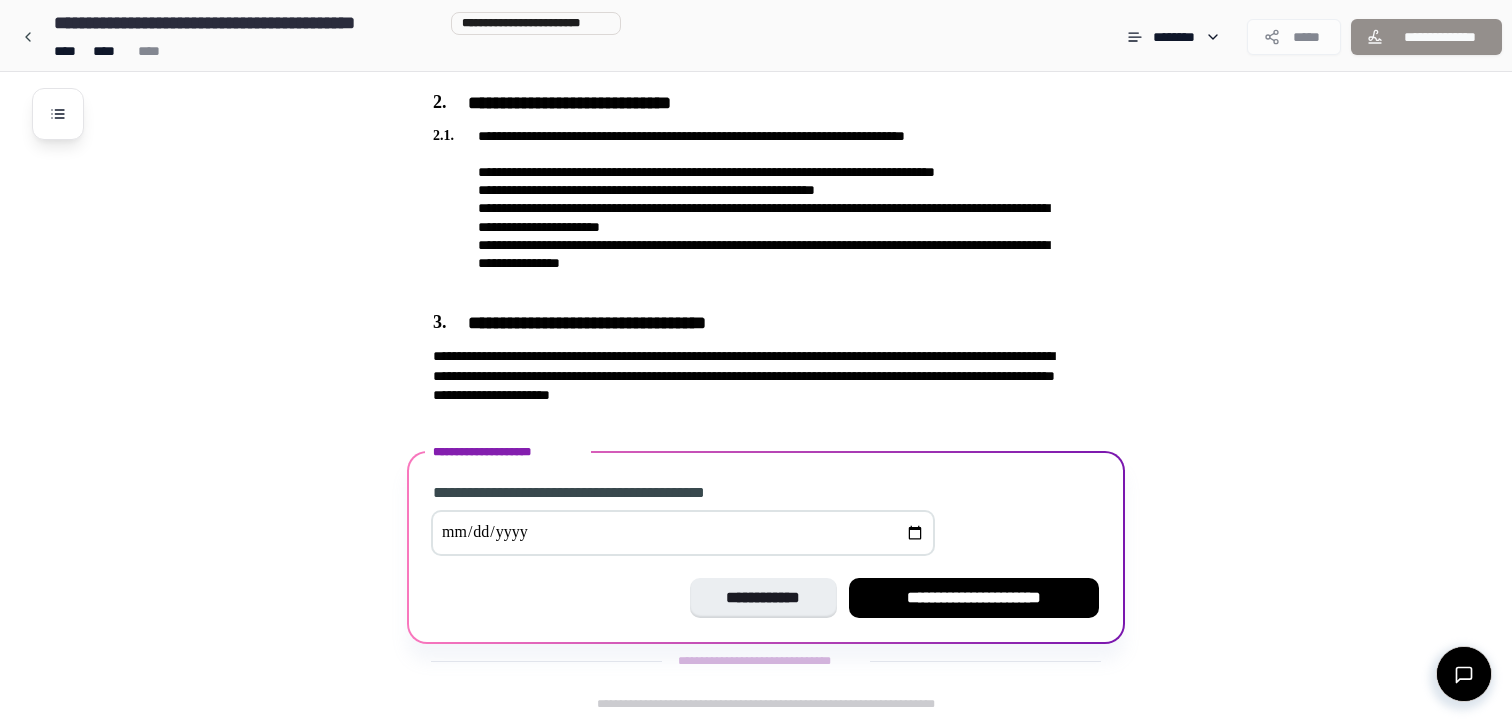 click at bounding box center (766, 537) 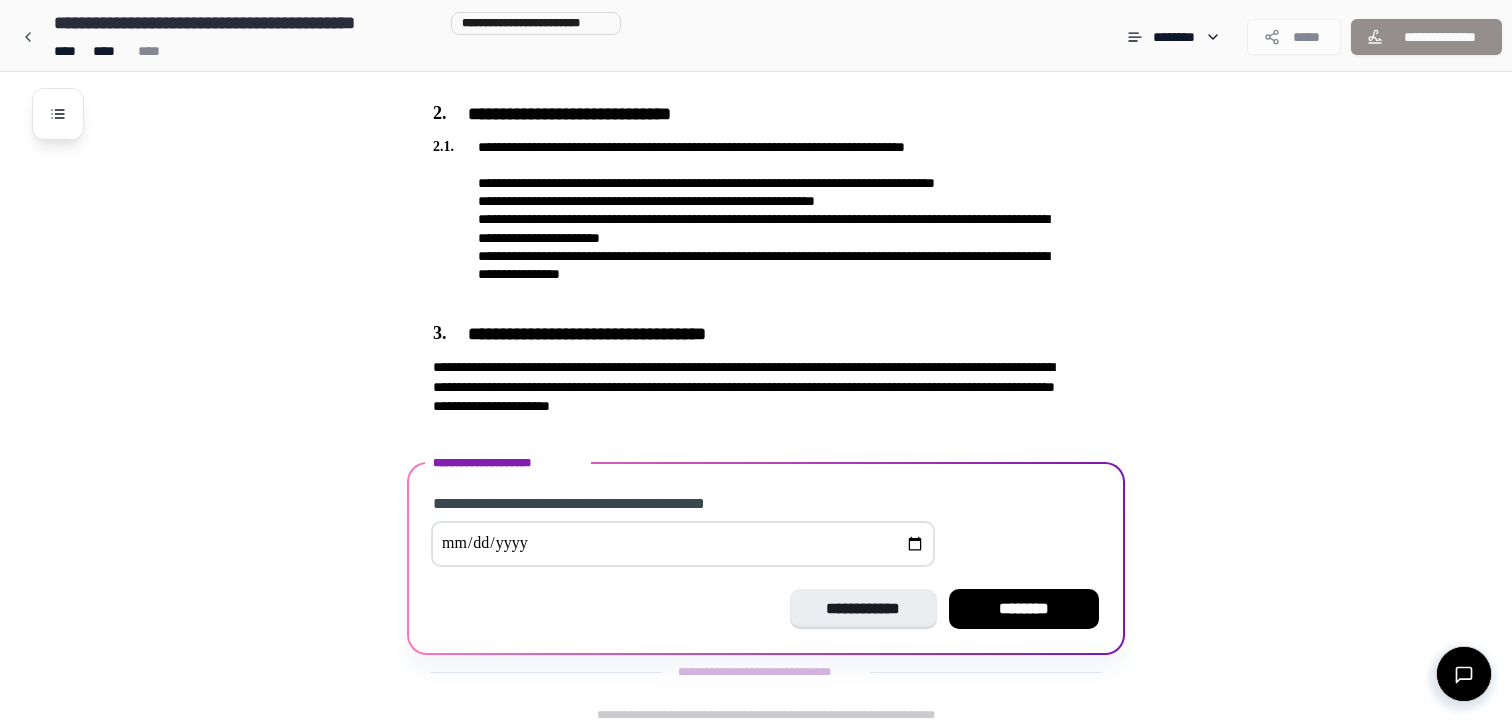 scroll, scrollTop: 801, scrollLeft: 0, axis: vertical 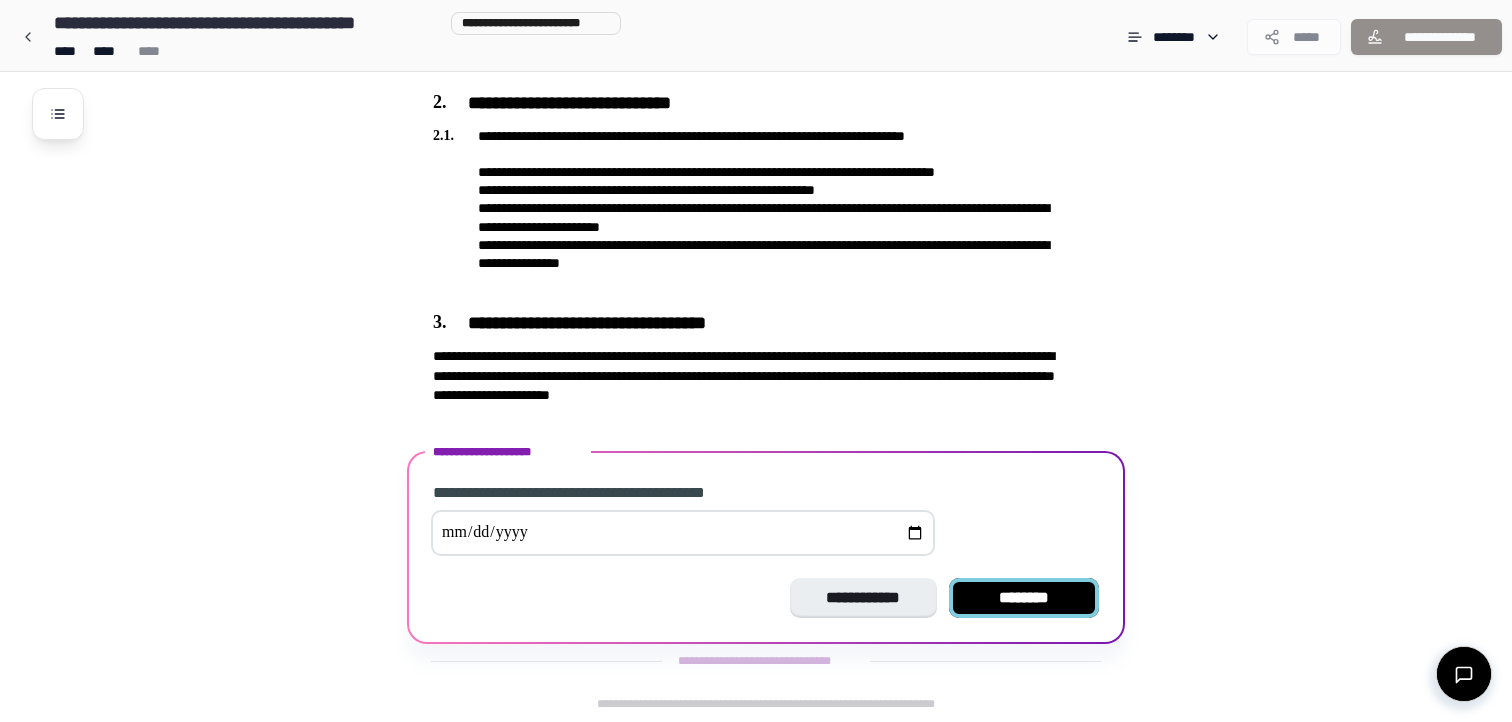 click on "********" at bounding box center (1024, 598) 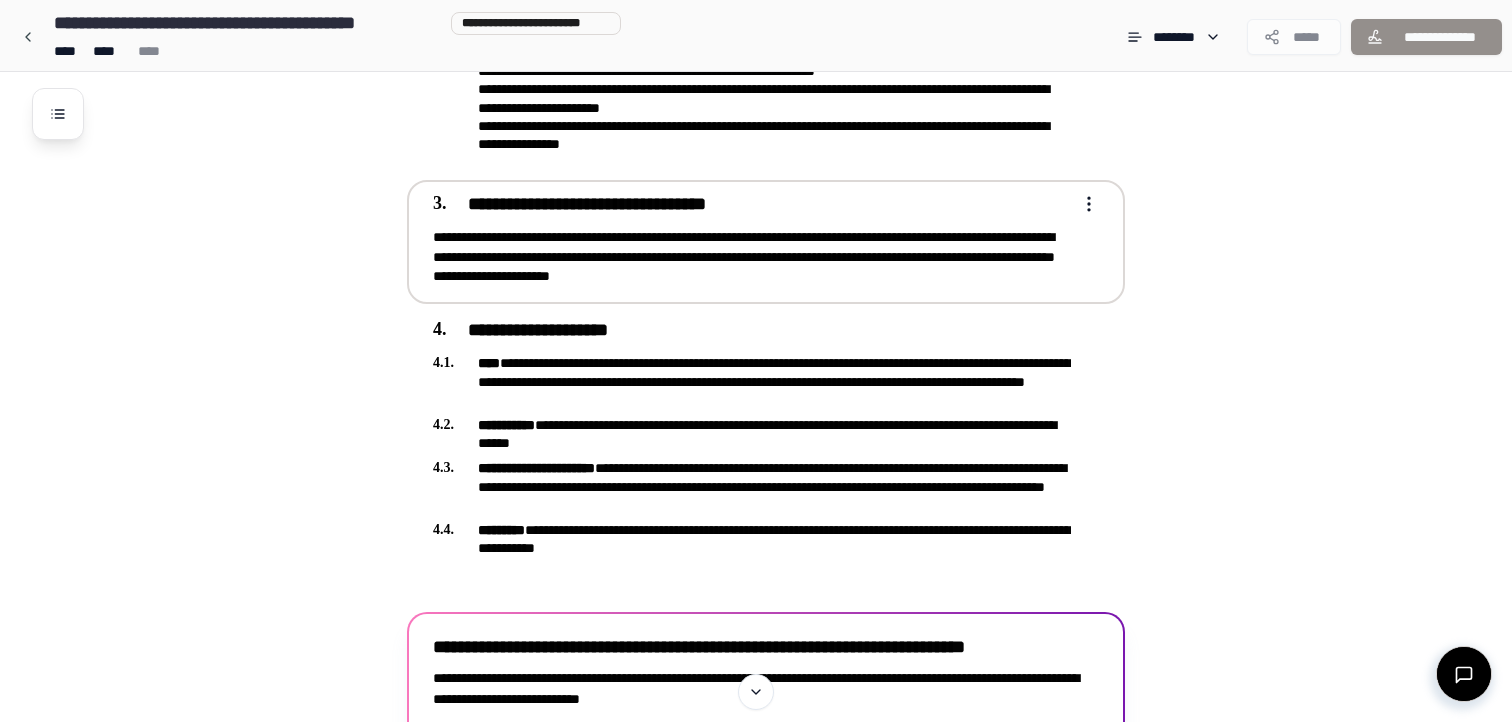 scroll, scrollTop: 1064, scrollLeft: 0, axis: vertical 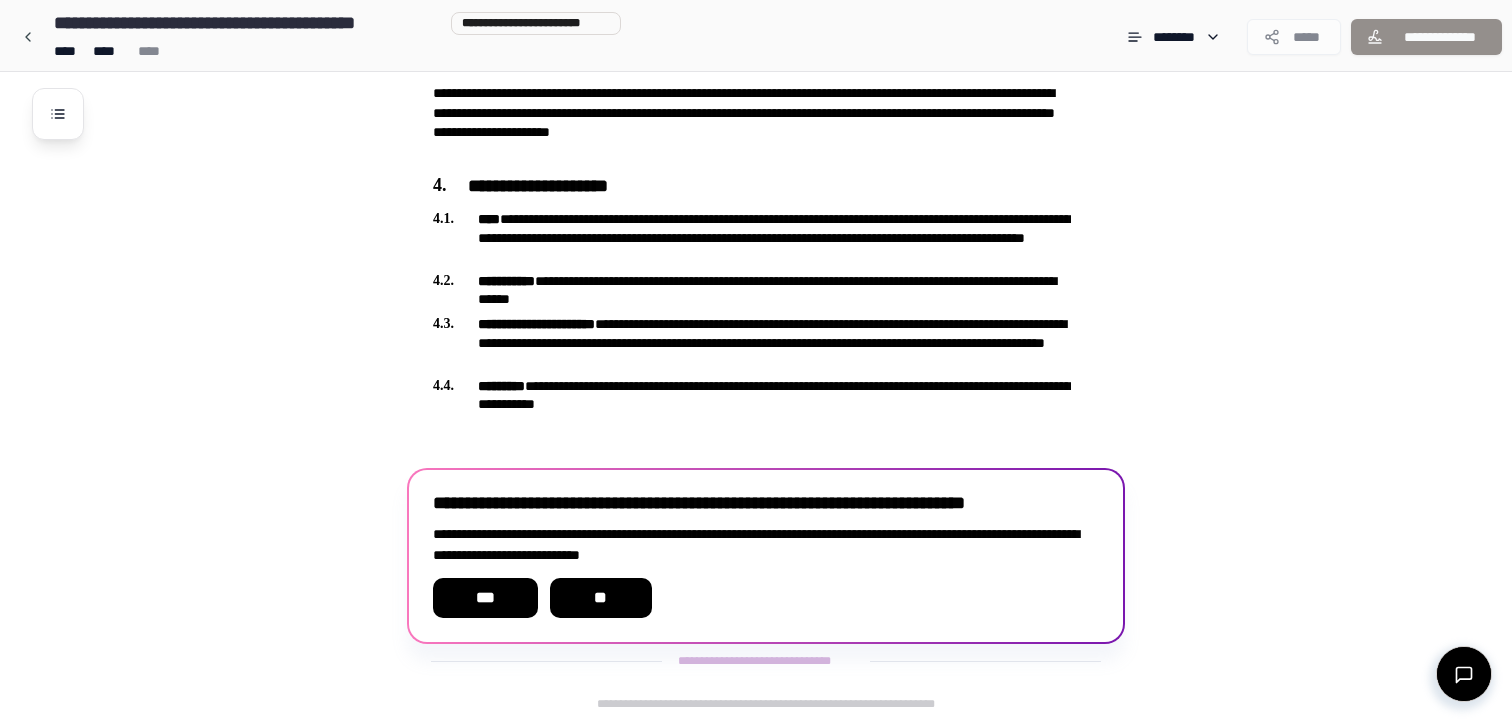 click on "**********" at bounding box center (766, 556) 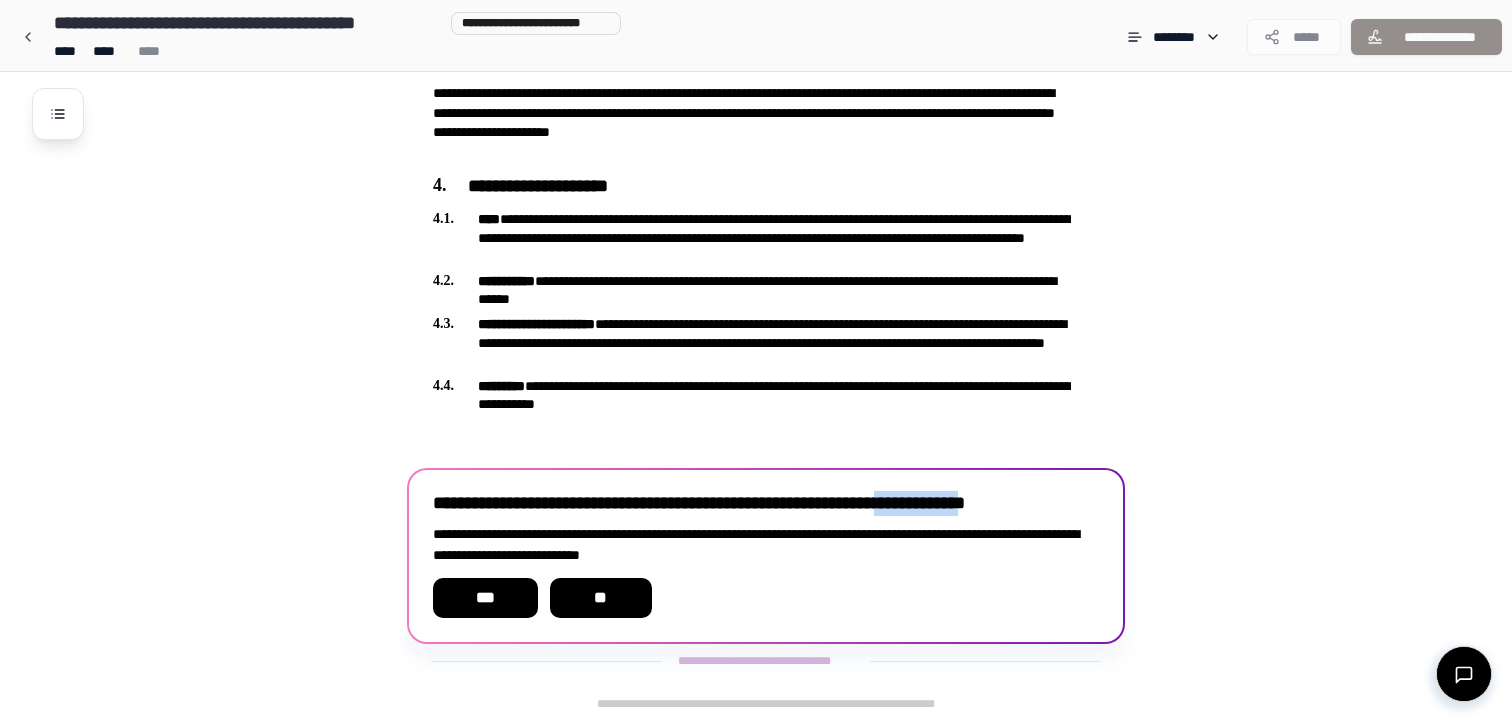 click on "**********" at bounding box center [766, 503] 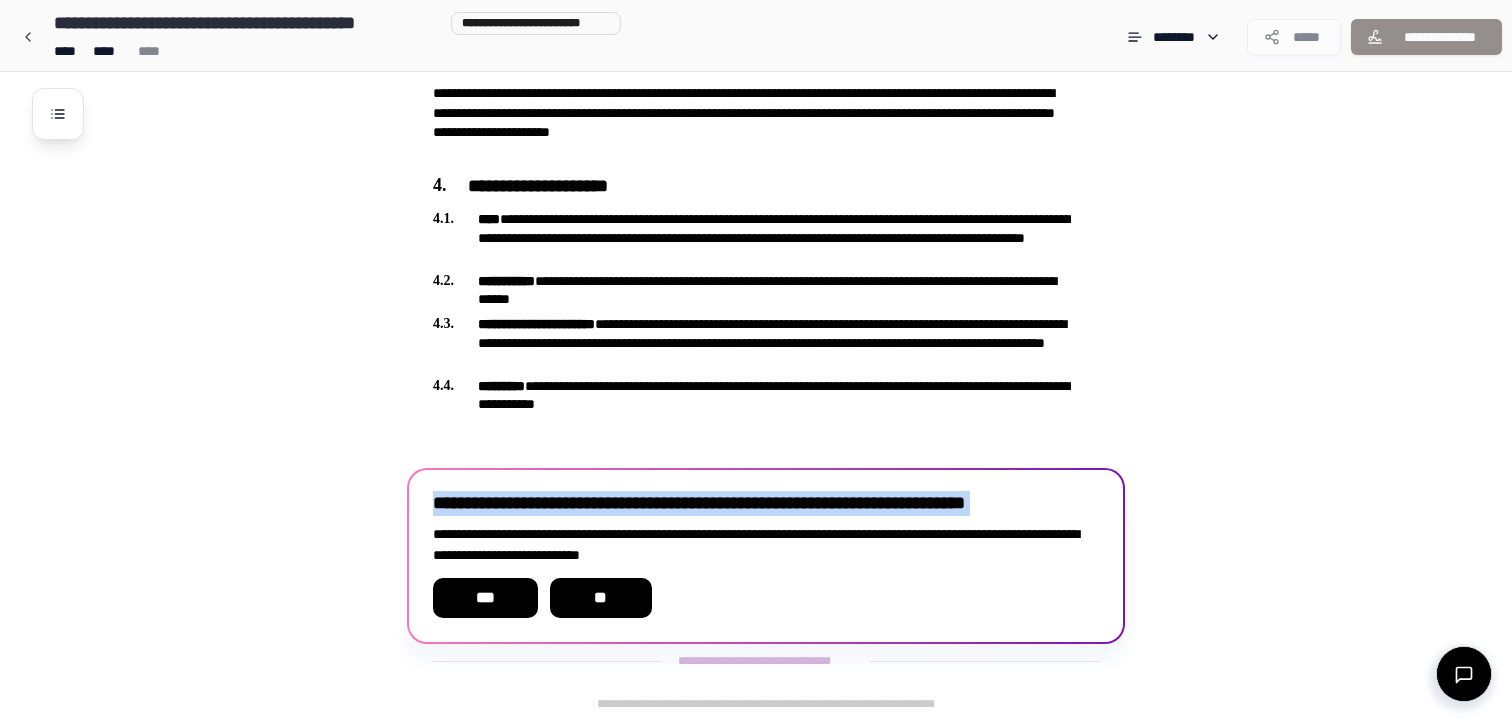 click on "**********" at bounding box center (766, 503) 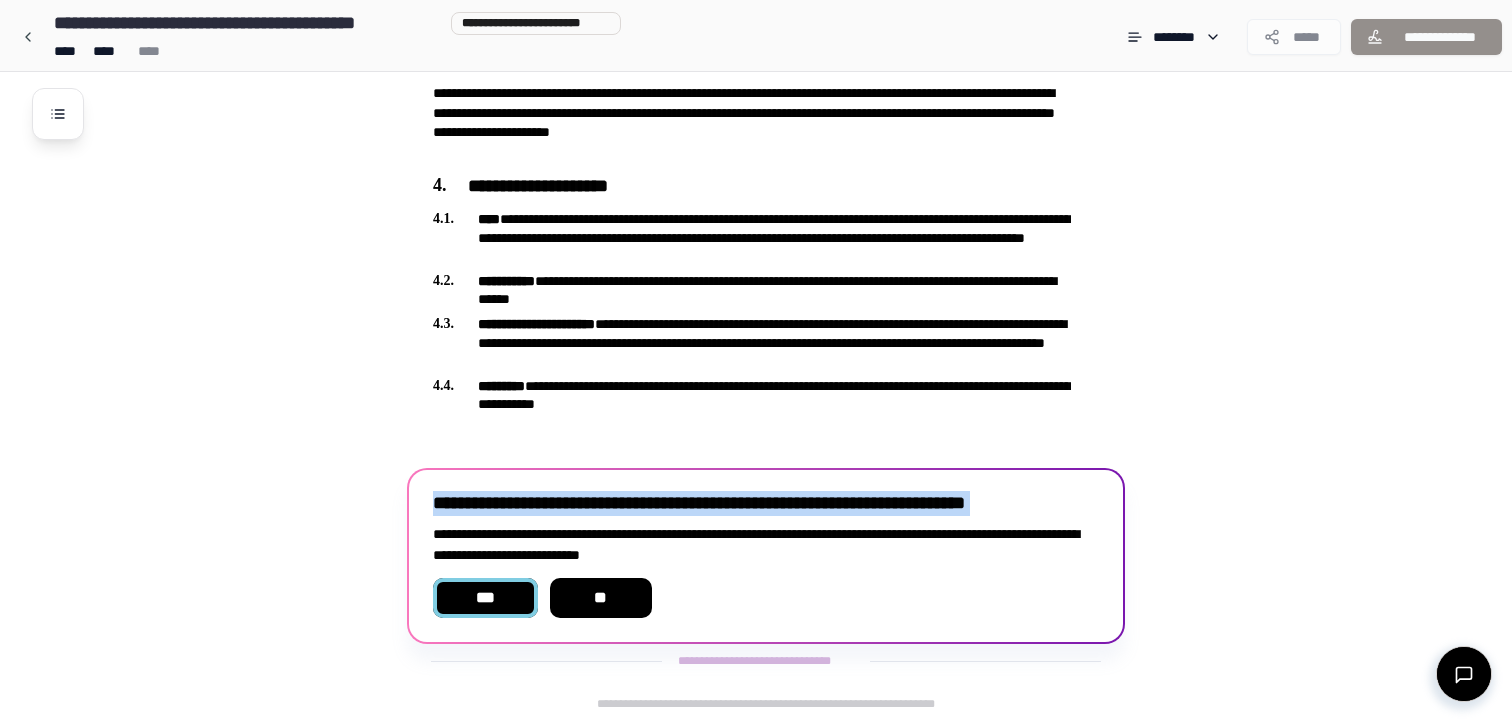 click on "***" at bounding box center (485, 598) 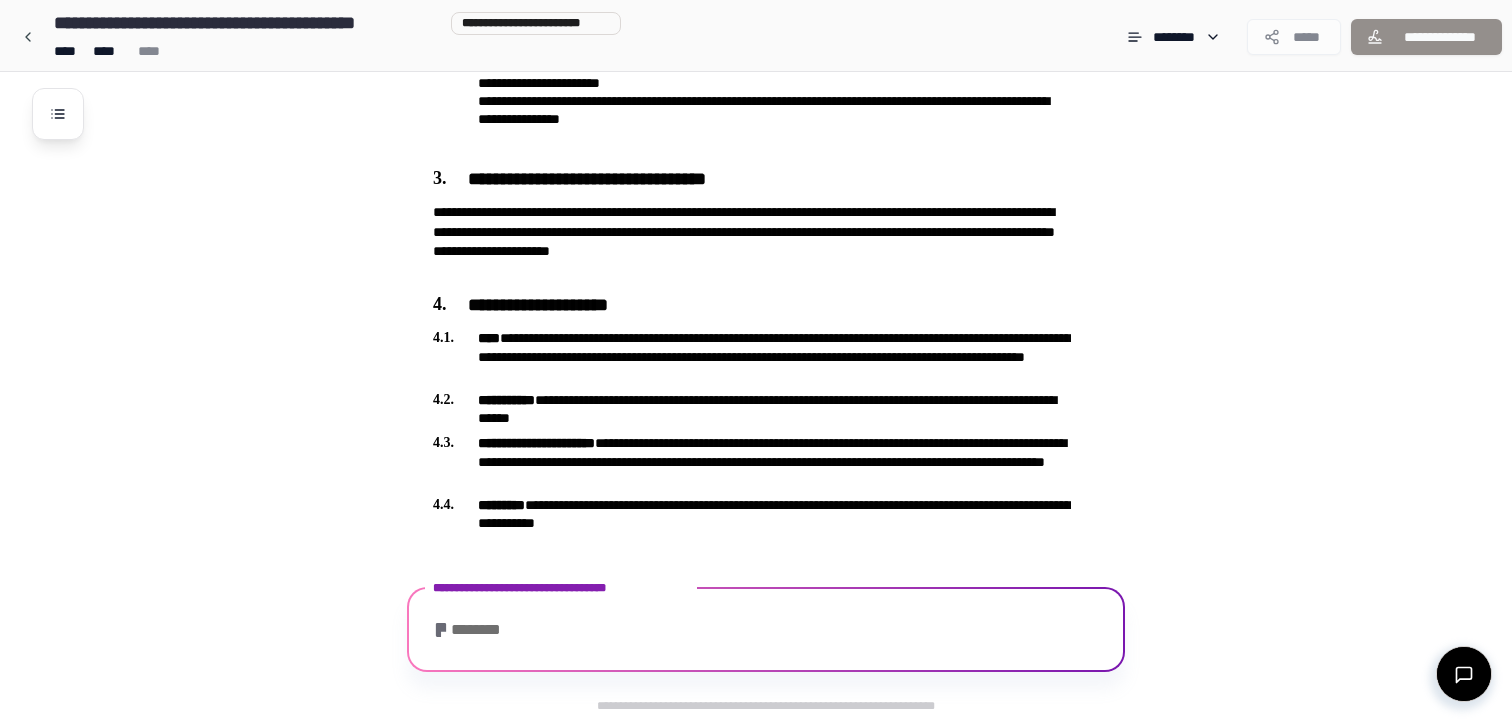 scroll, scrollTop: 1108, scrollLeft: 0, axis: vertical 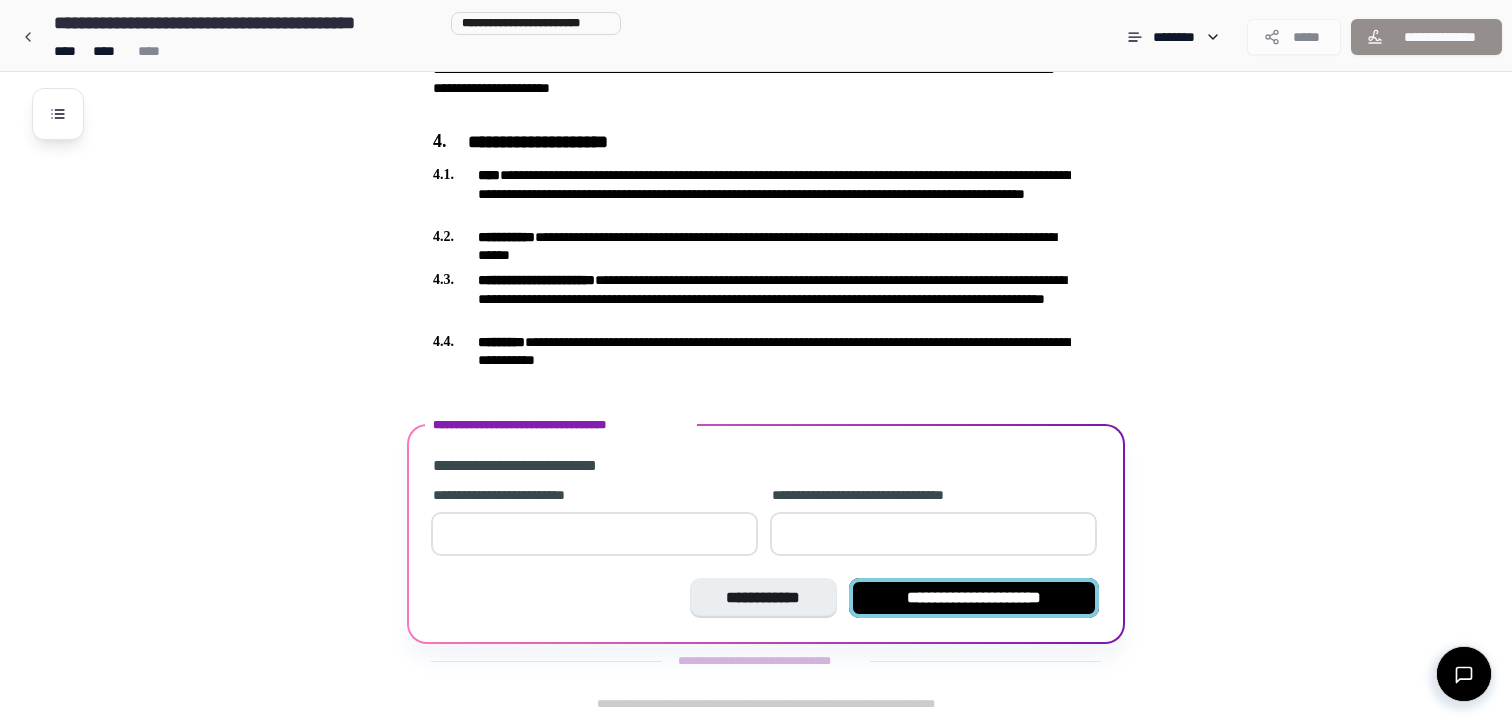click on "**********" at bounding box center (974, 598) 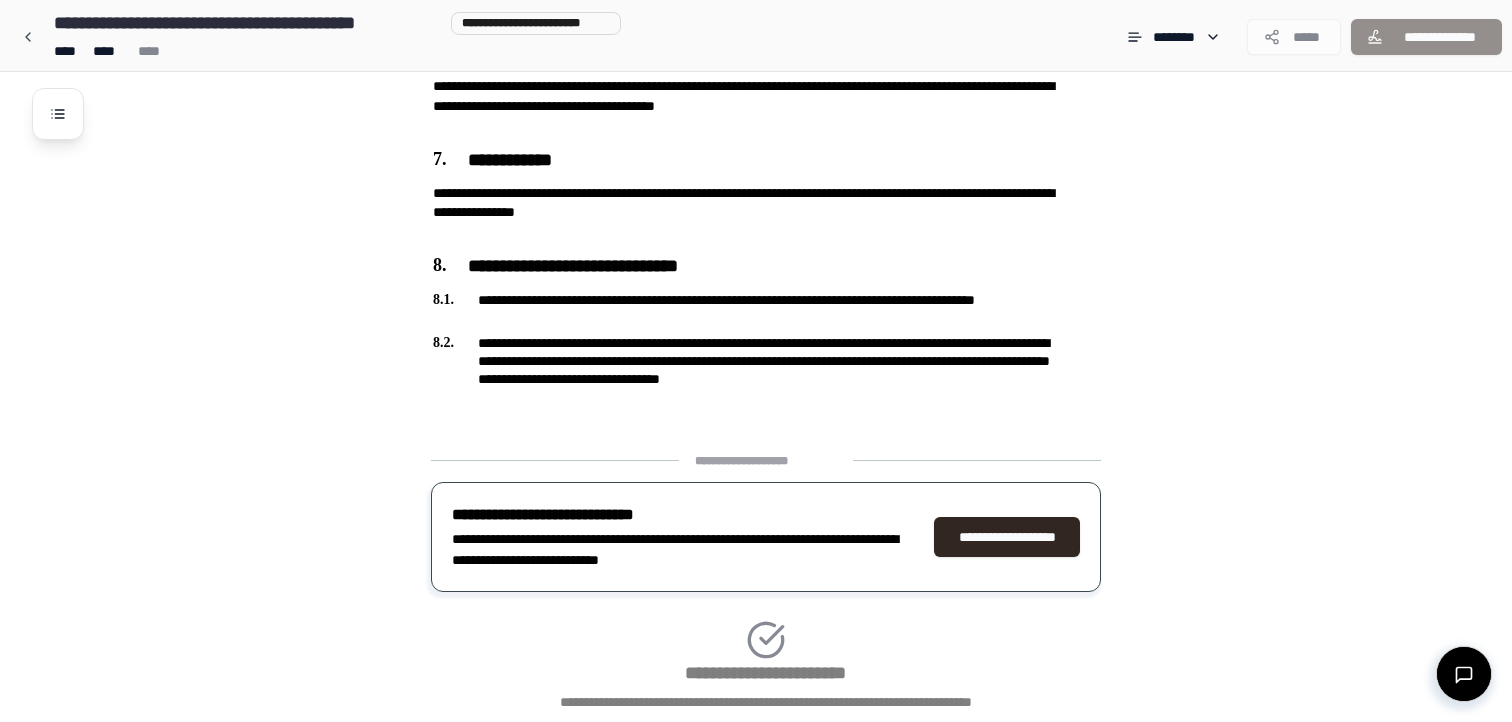 scroll, scrollTop: 1928, scrollLeft: 0, axis: vertical 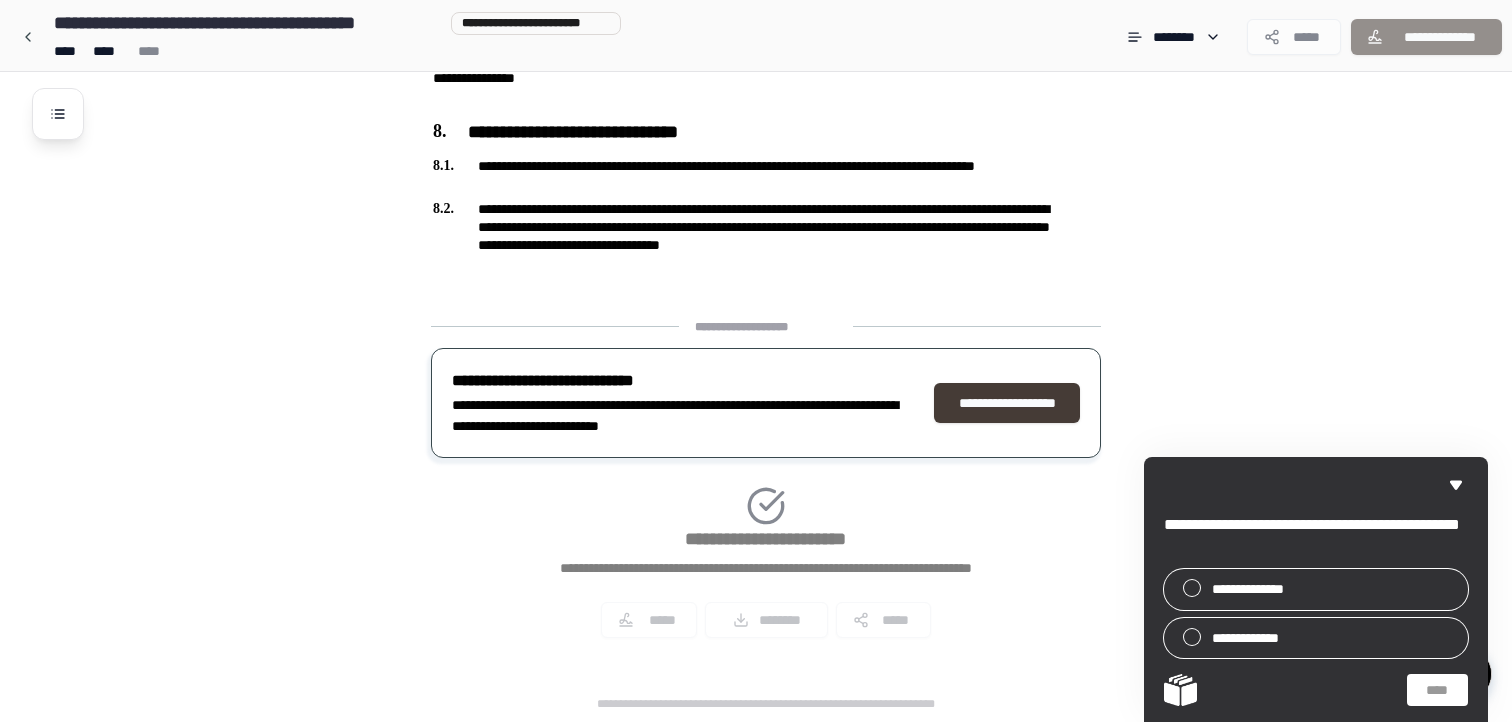 click on "**********" at bounding box center [1007, 403] 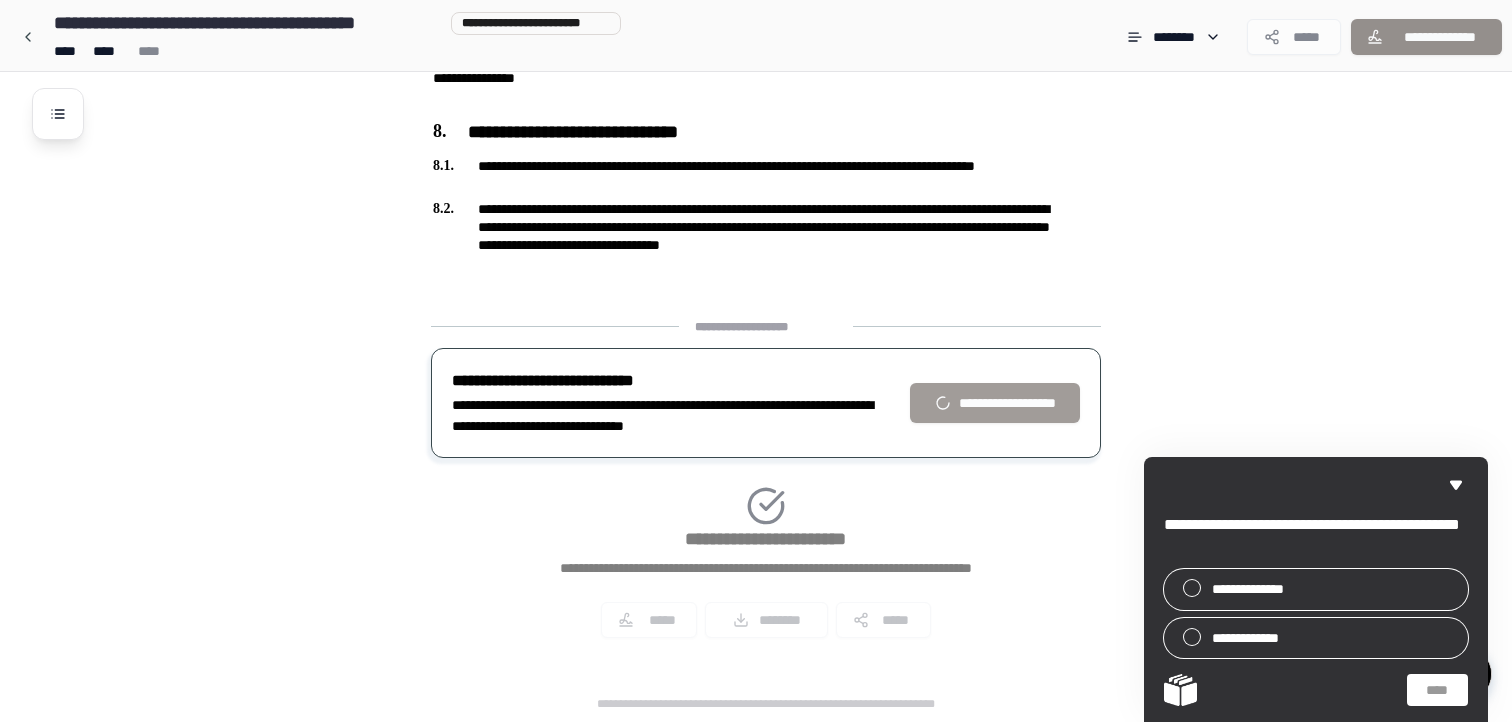 click on "**********" at bounding box center [766, 403] 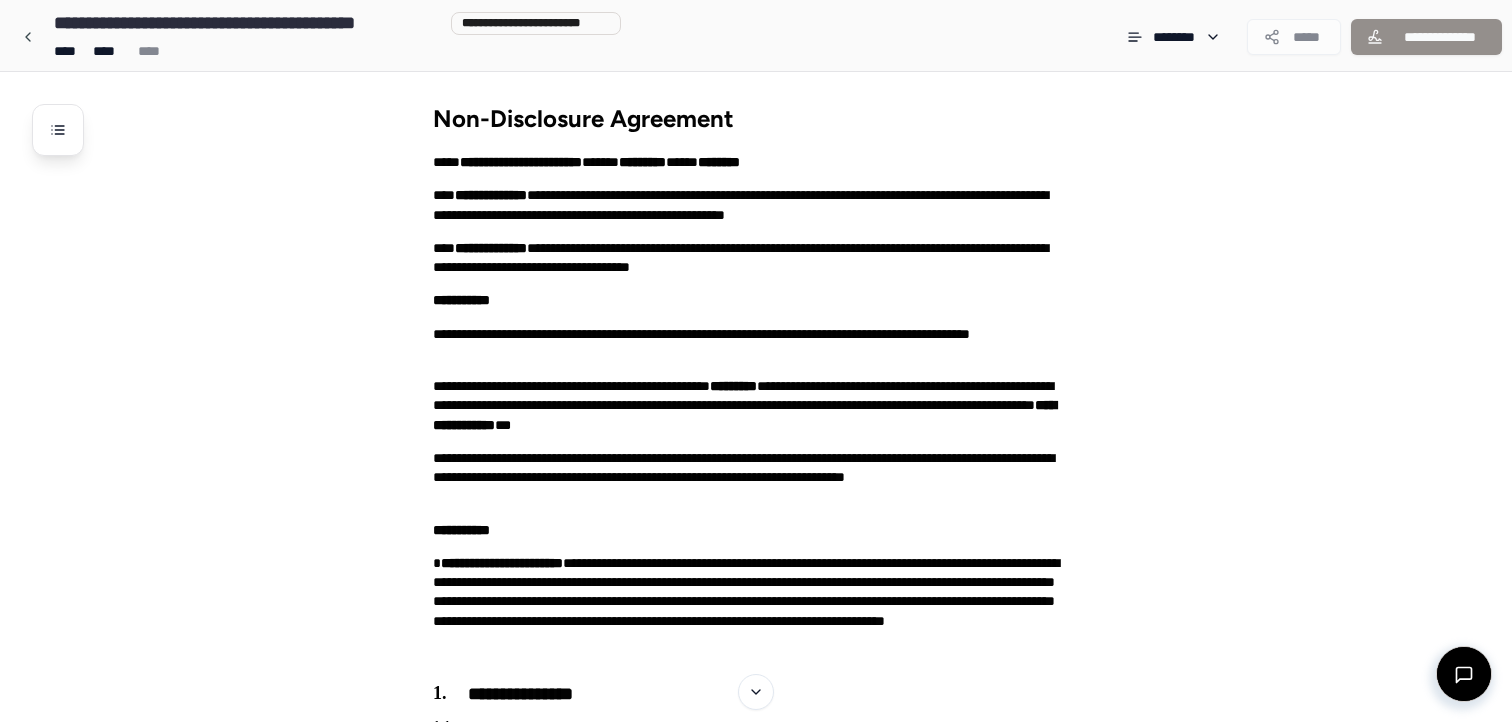 scroll, scrollTop: 0, scrollLeft: 0, axis: both 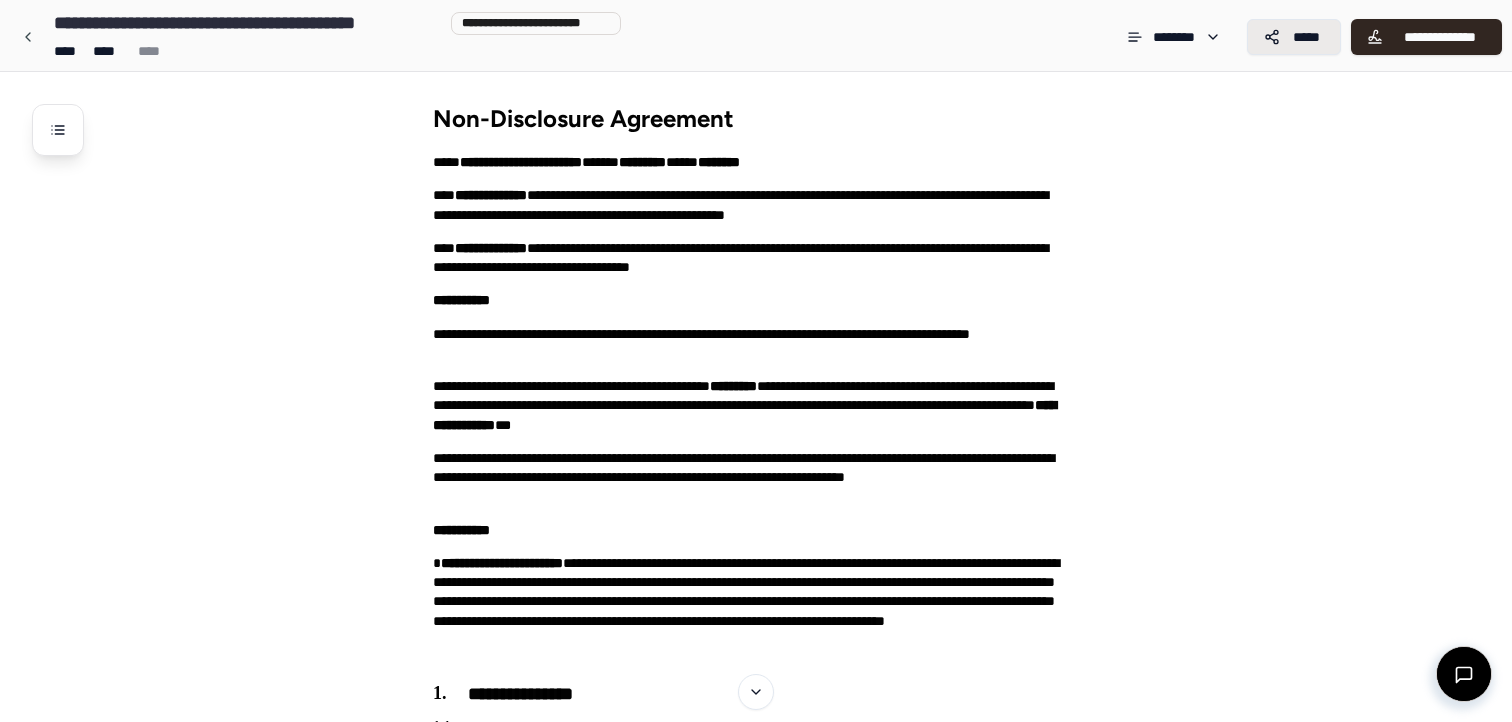 click on "*****" at bounding box center (1294, 37) 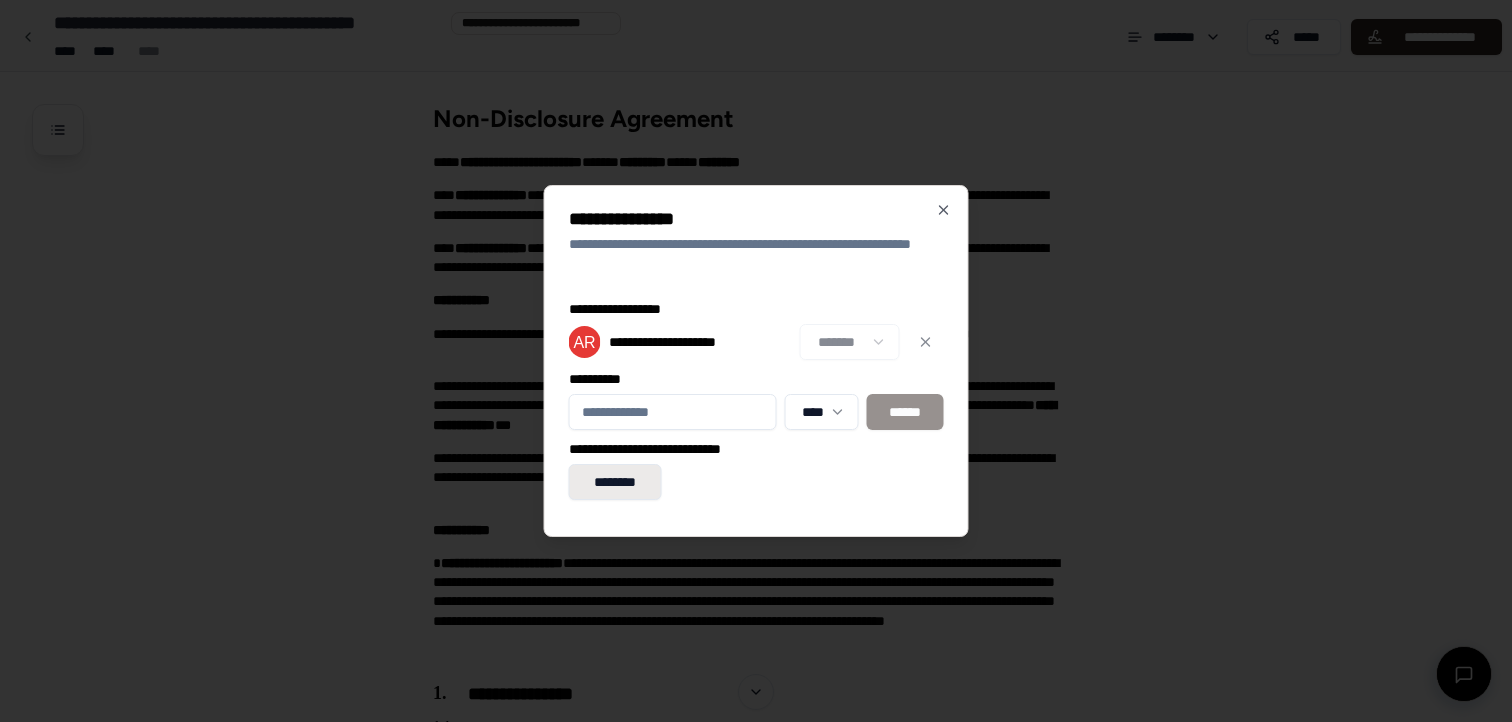 click on "********" at bounding box center [615, 482] 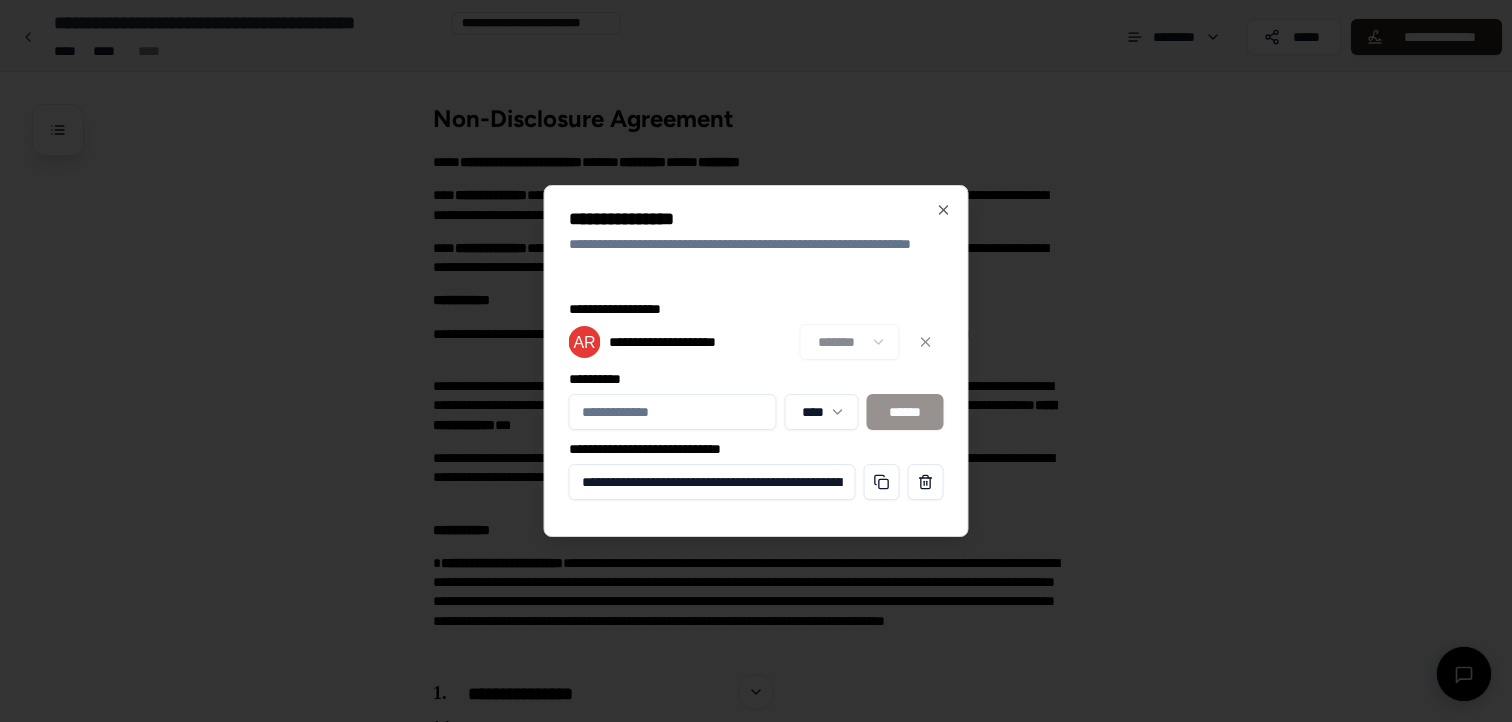 click on "**********" at bounding box center [756, 361] 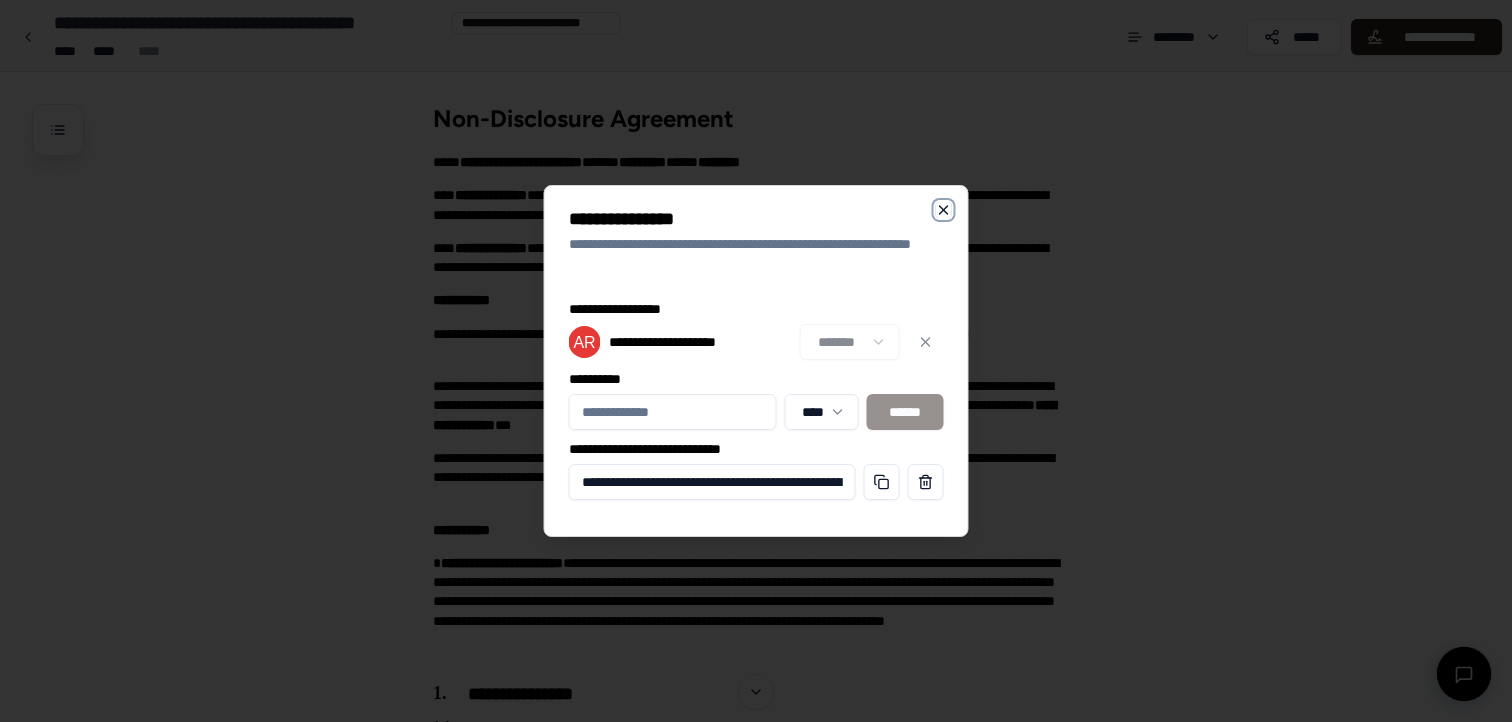 click 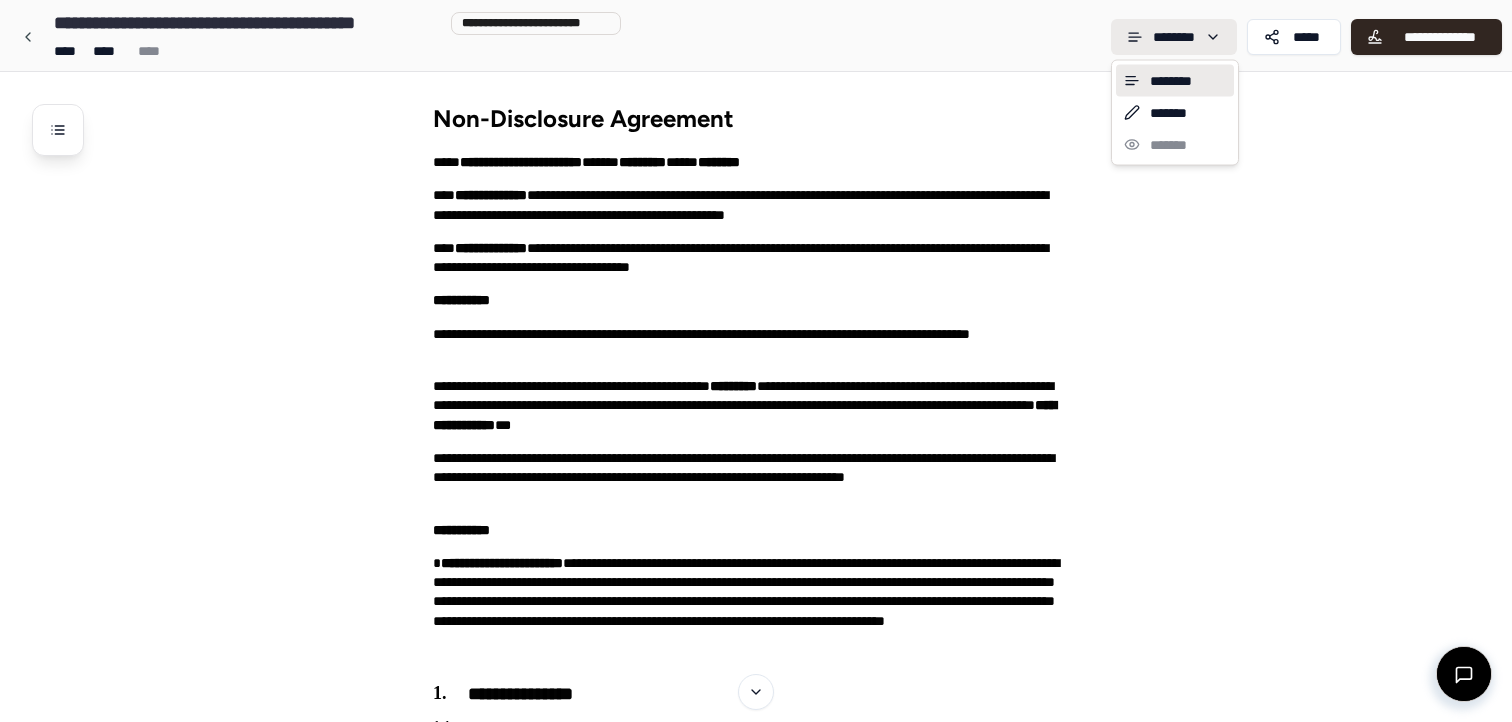 click on "**********" at bounding box center [756, 1258] 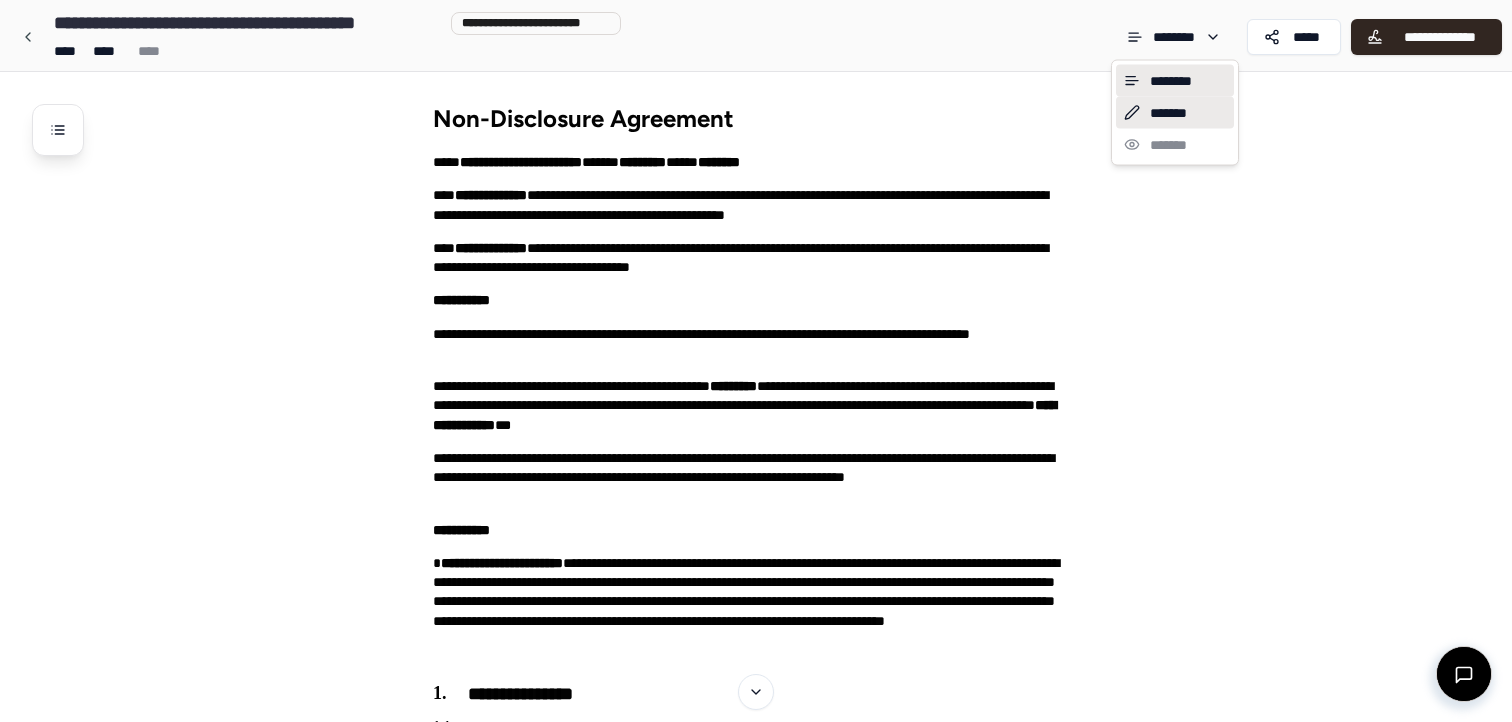 click on "*******" at bounding box center [1175, 113] 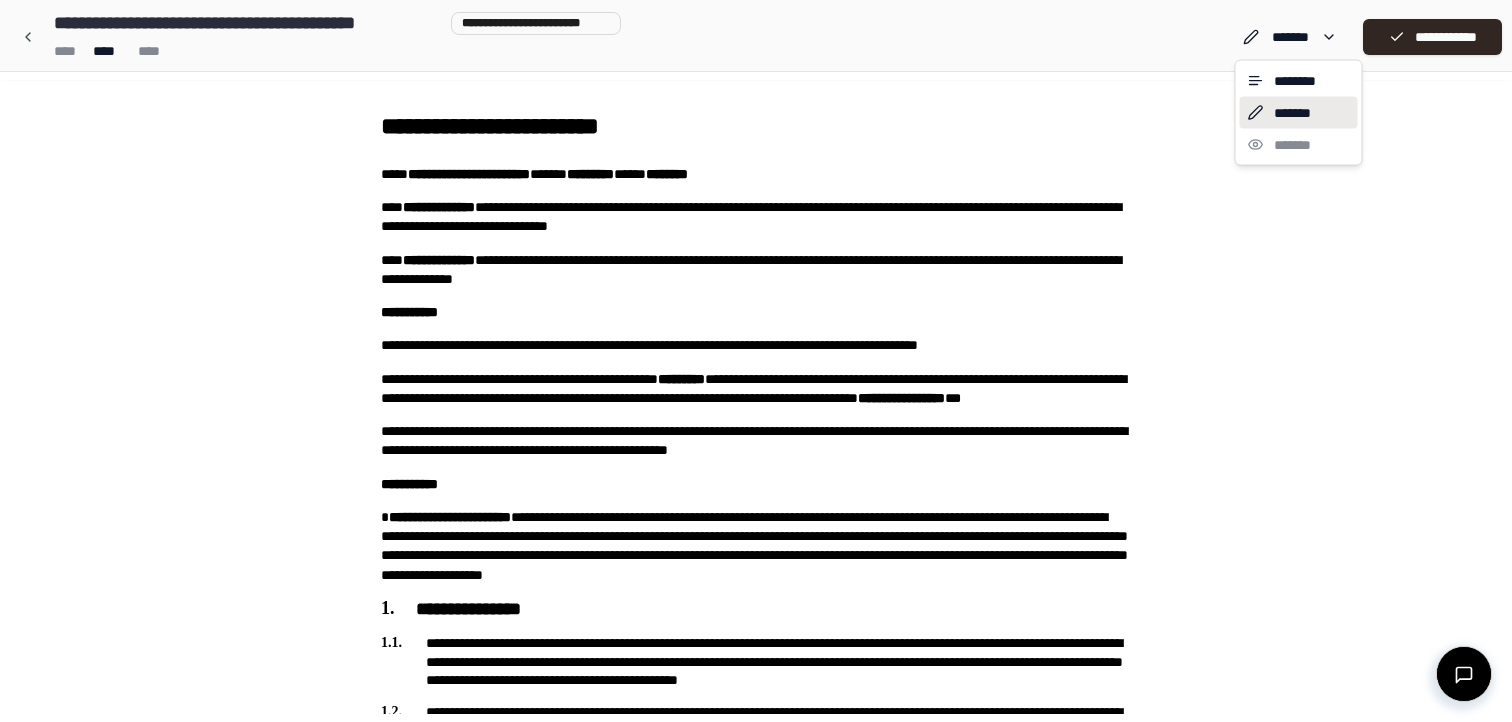 scroll, scrollTop: 0, scrollLeft: 0, axis: both 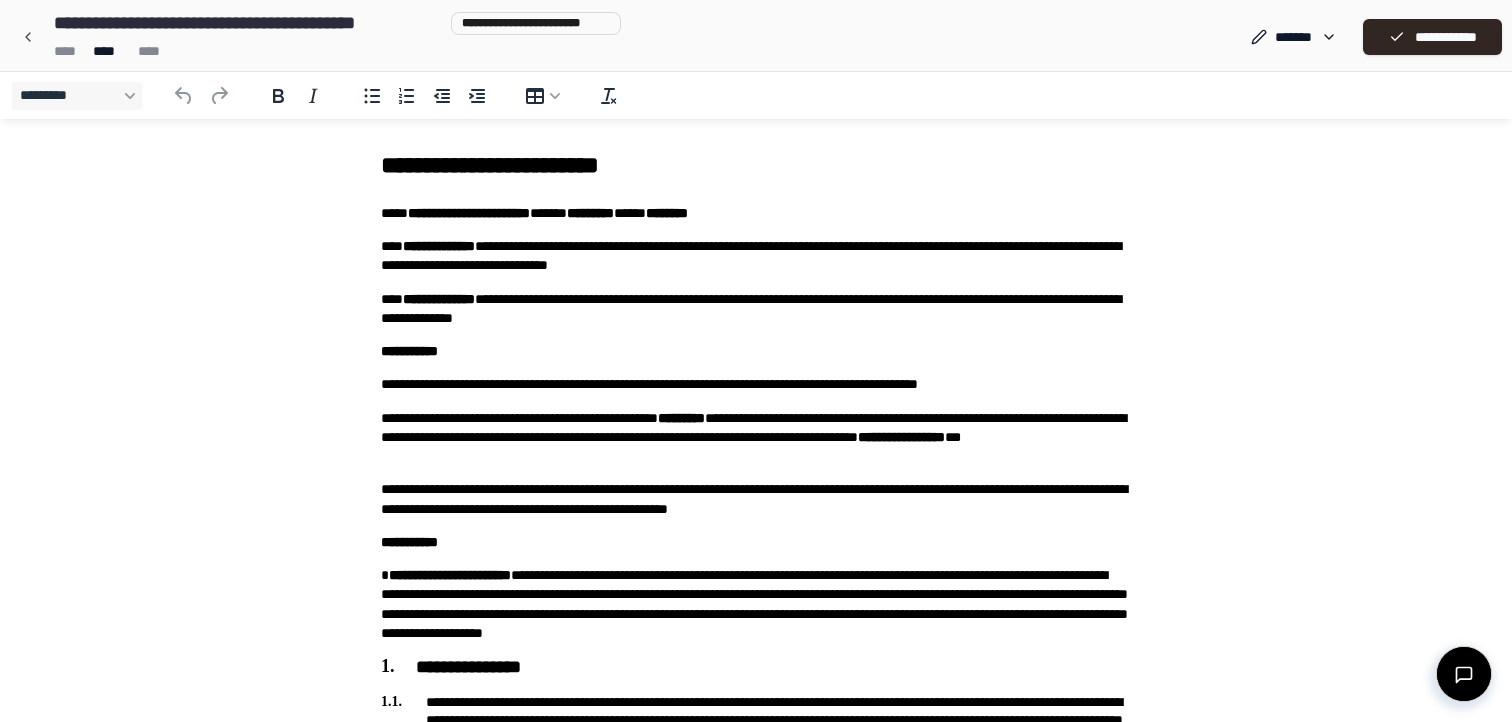 click on "**** **** ****" at bounding box center (333, 51) 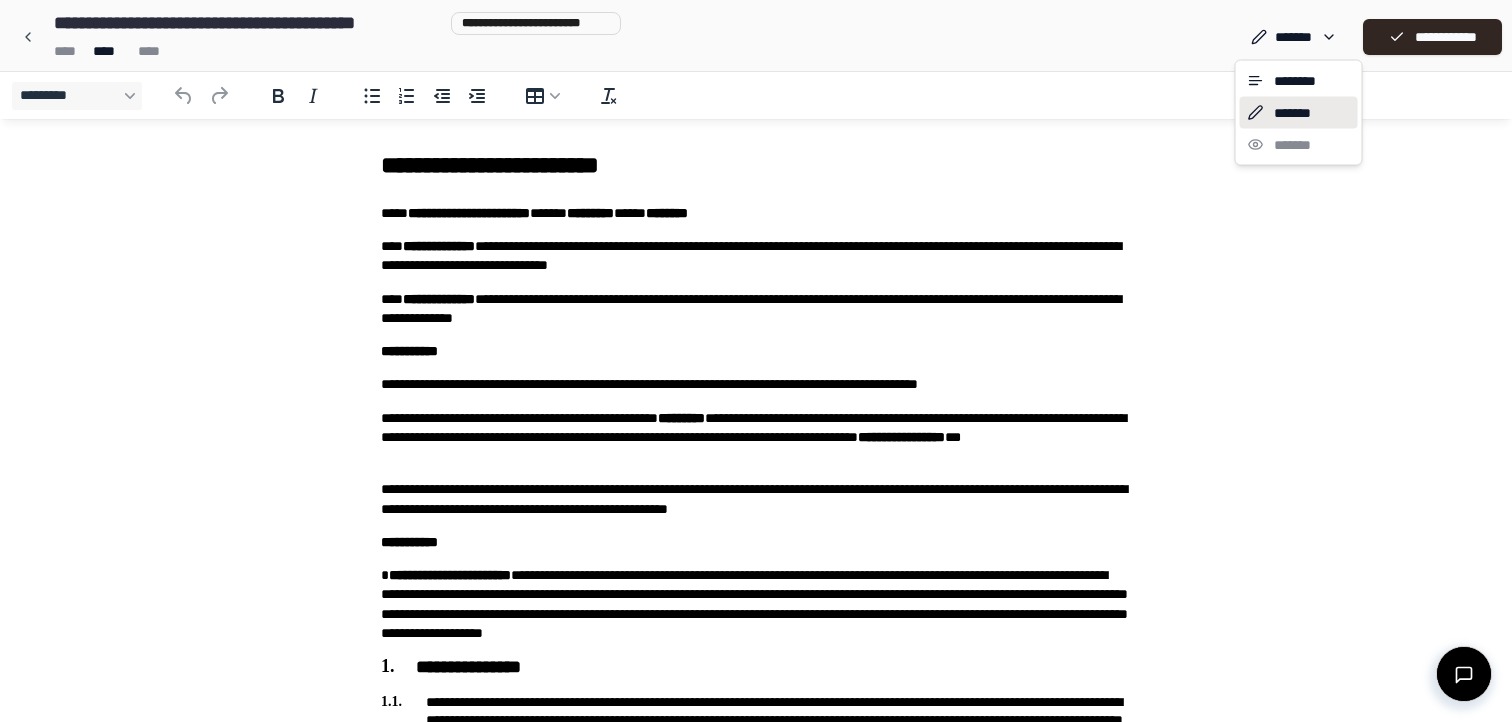 click on "**********" at bounding box center (756, 1008) 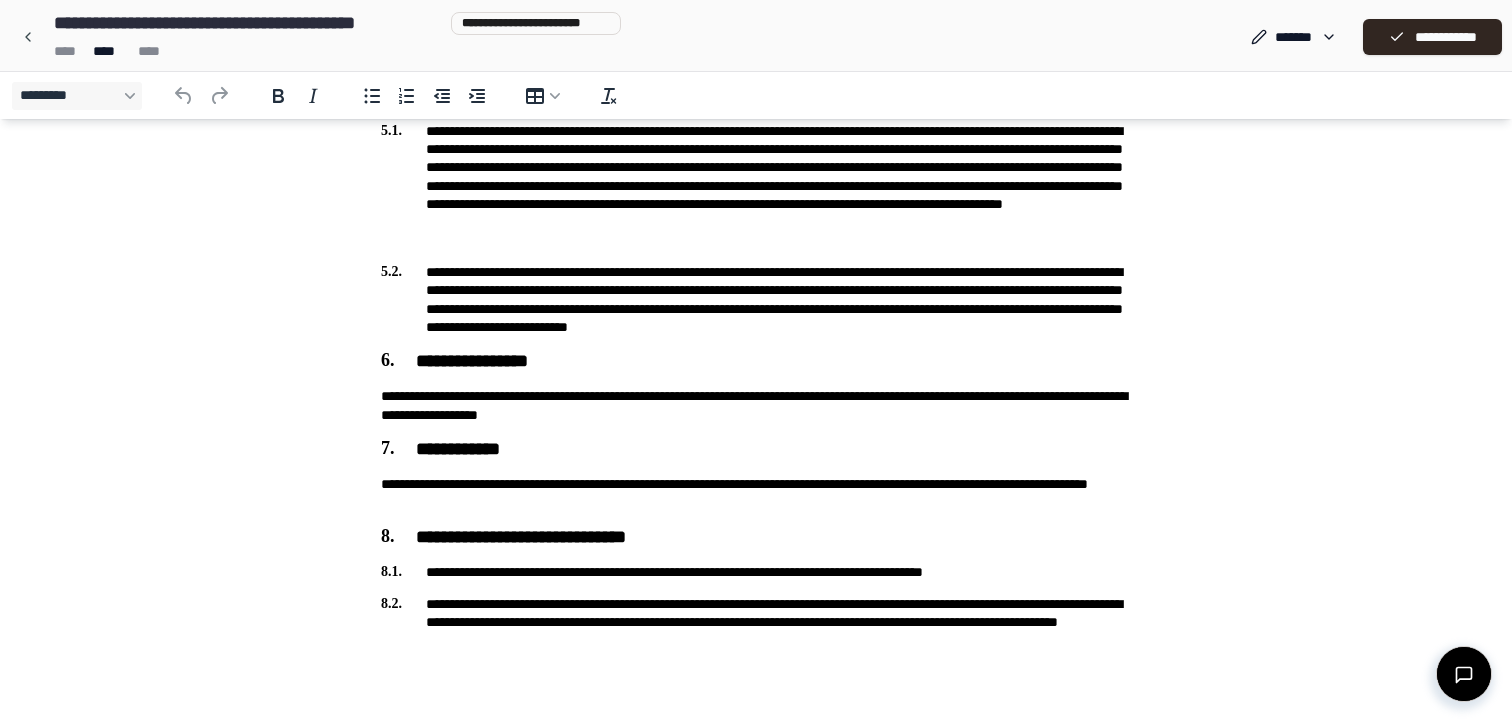 scroll, scrollTop: 1295, scrollLeft: 0, axis: vertical 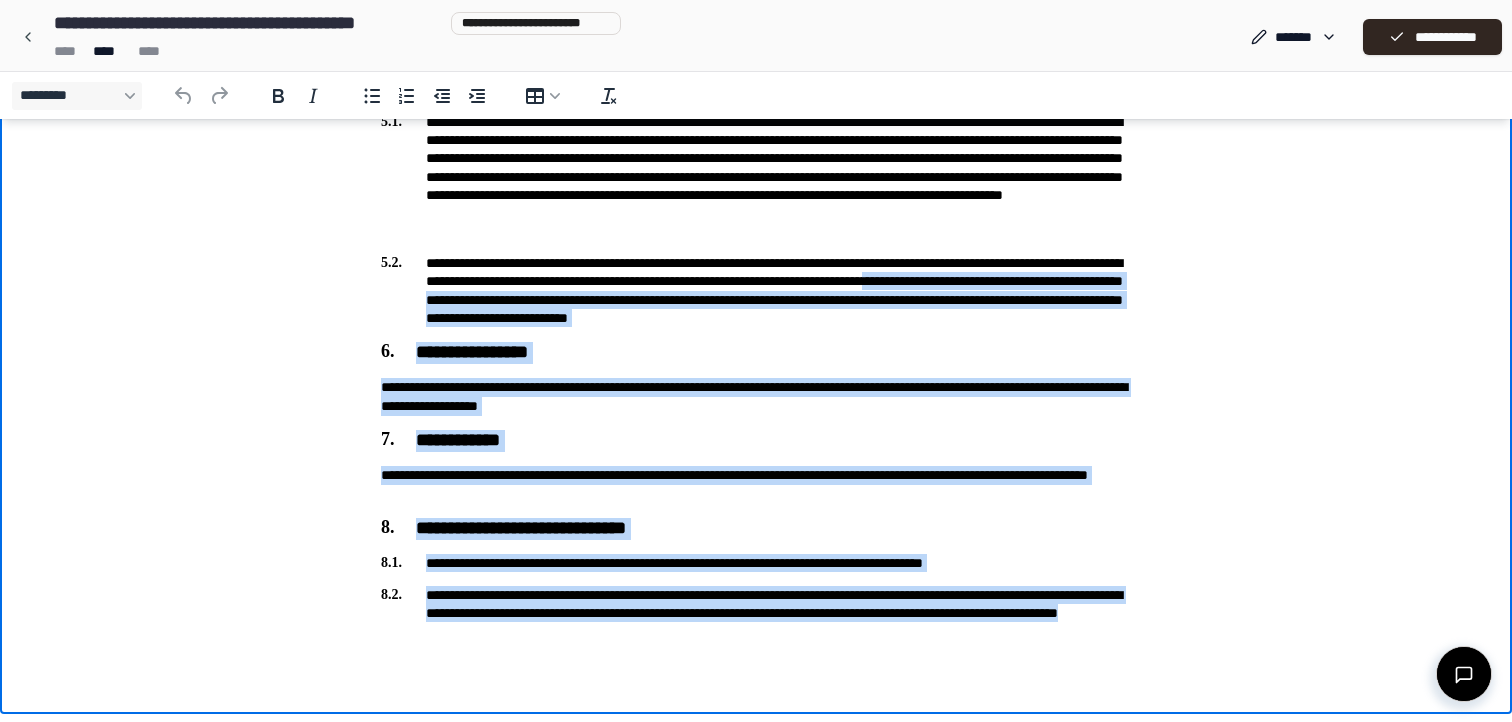 drag, startPoint x: 502, startPoint y: 501, endPoint x: 378, endPoint y: 291, distance: 243.87701 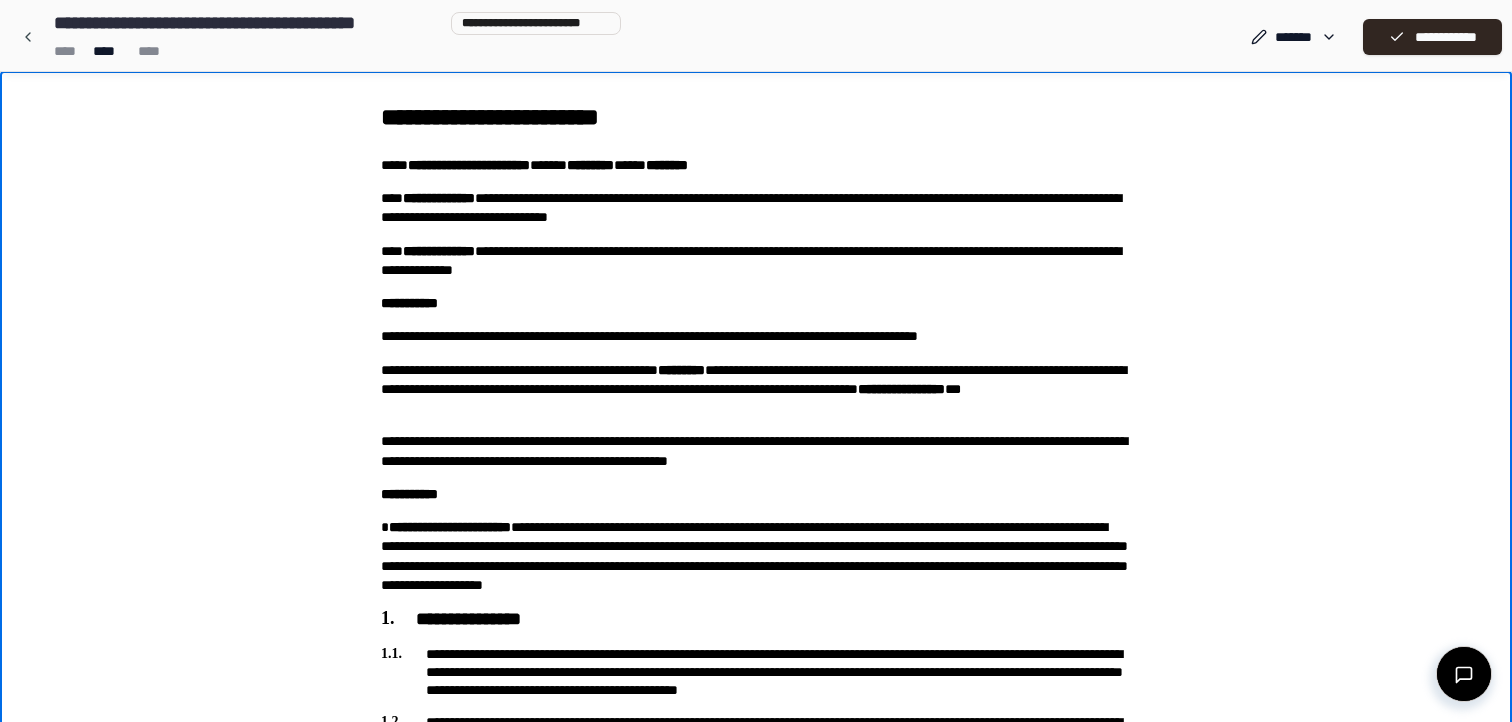 scroll, scrollTop: 0, scrollLeft: 0, axis: both 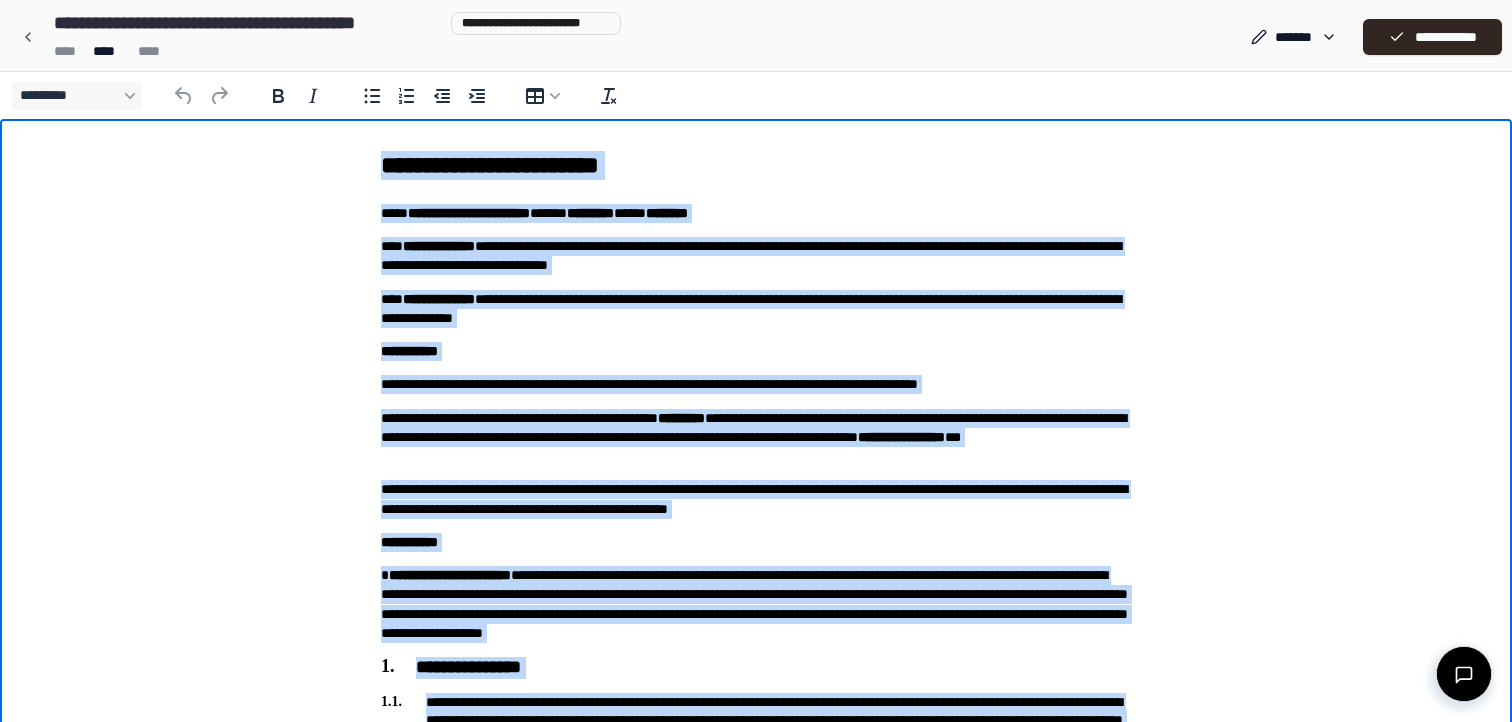click on "**********" at bounding box center [756, 165] 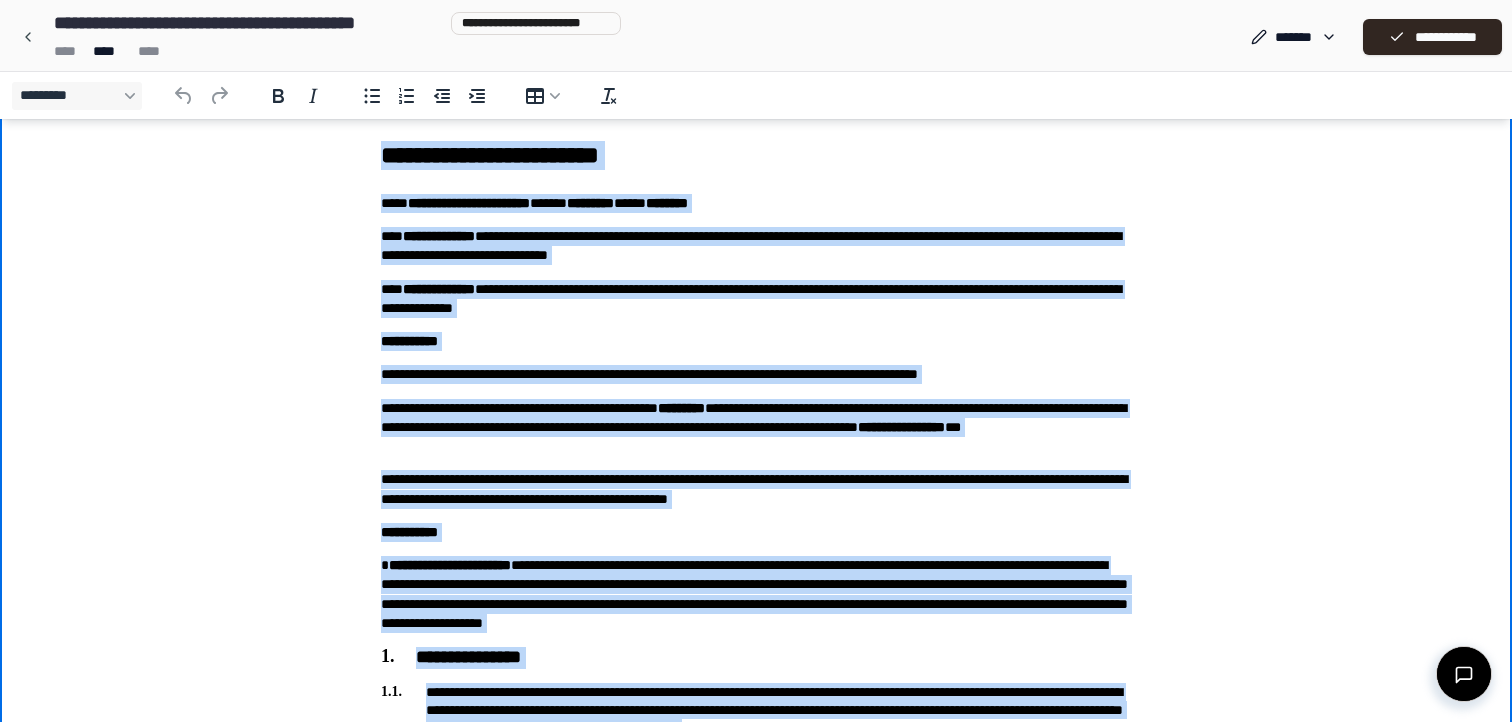 copy on "**********" 